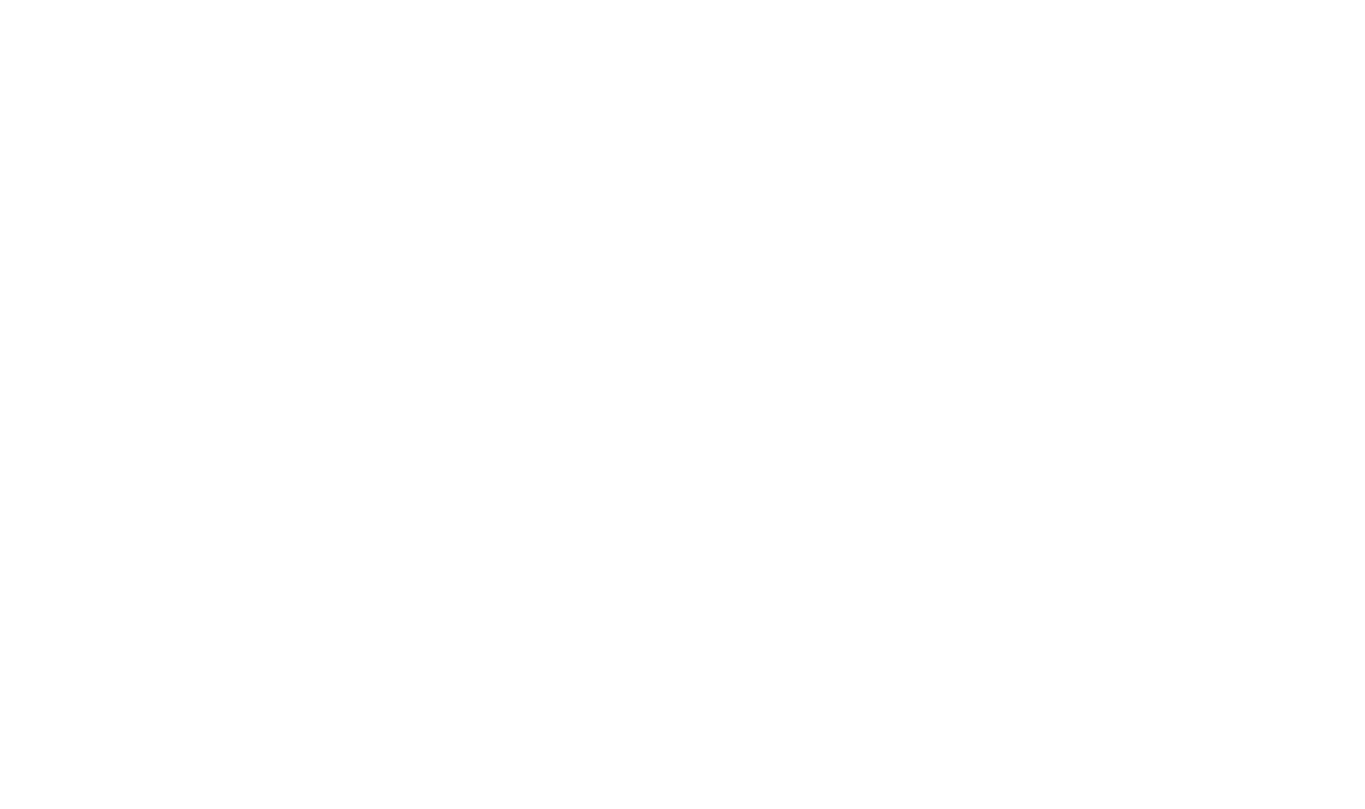 scroll, scrollTop: 0, scrollLeft: 0, axis: both 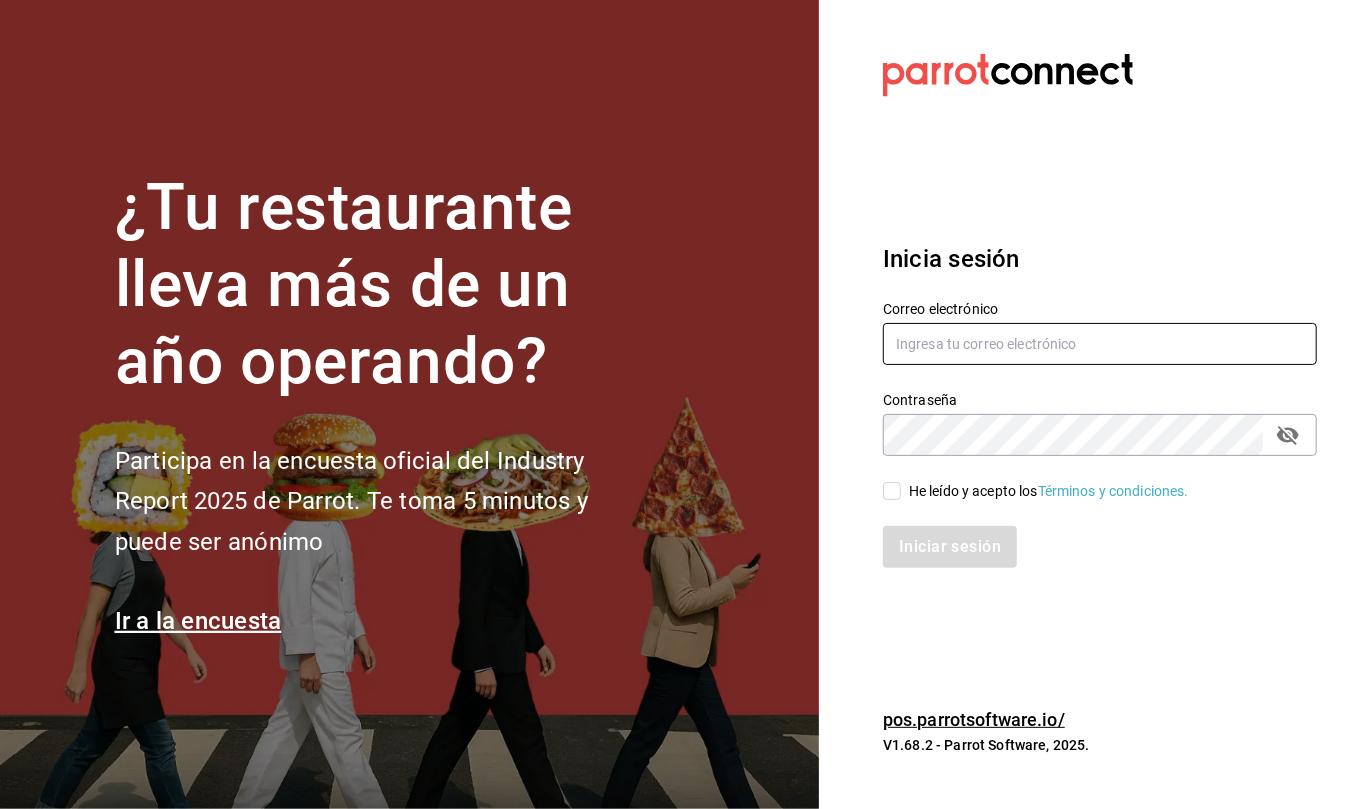 click at bounding box center [1100, 344] 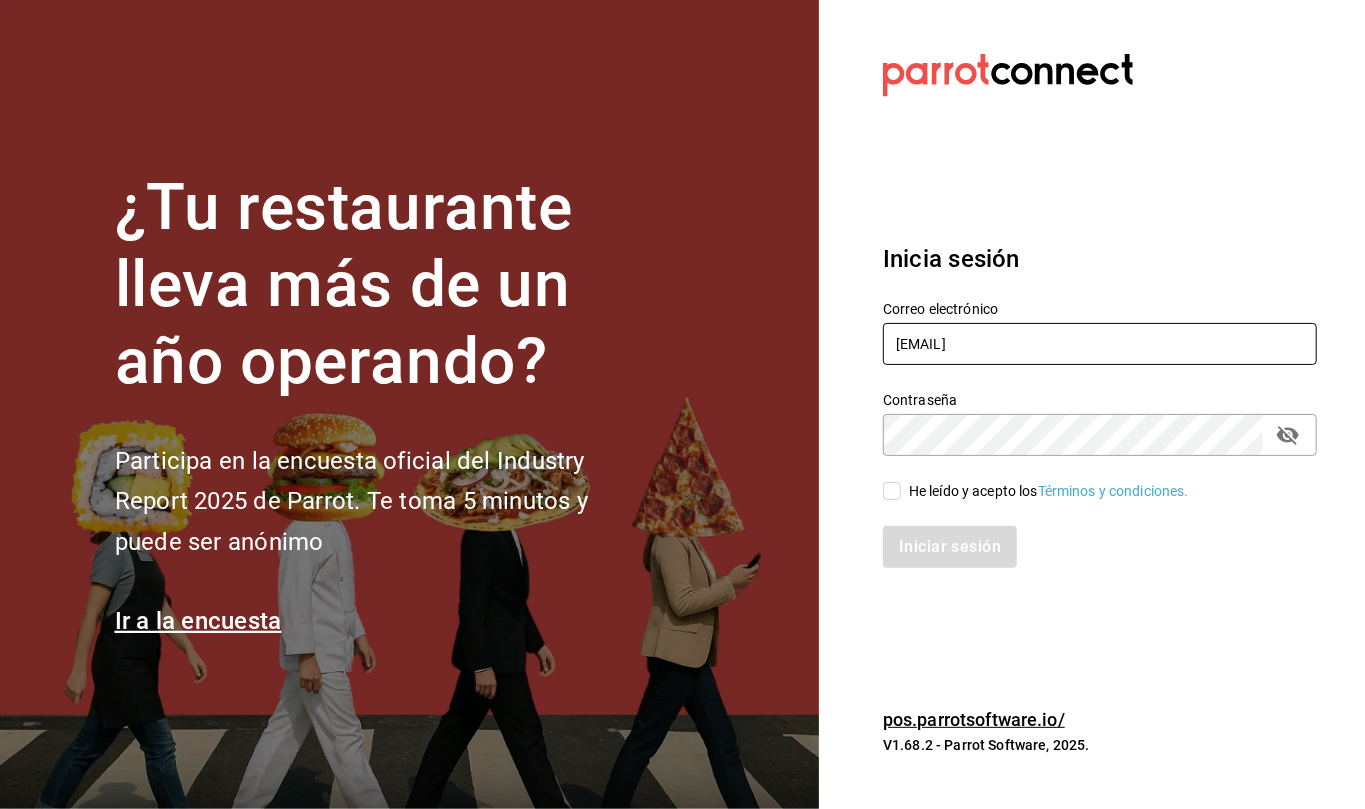 type on "callejongourmet@gmail.com" 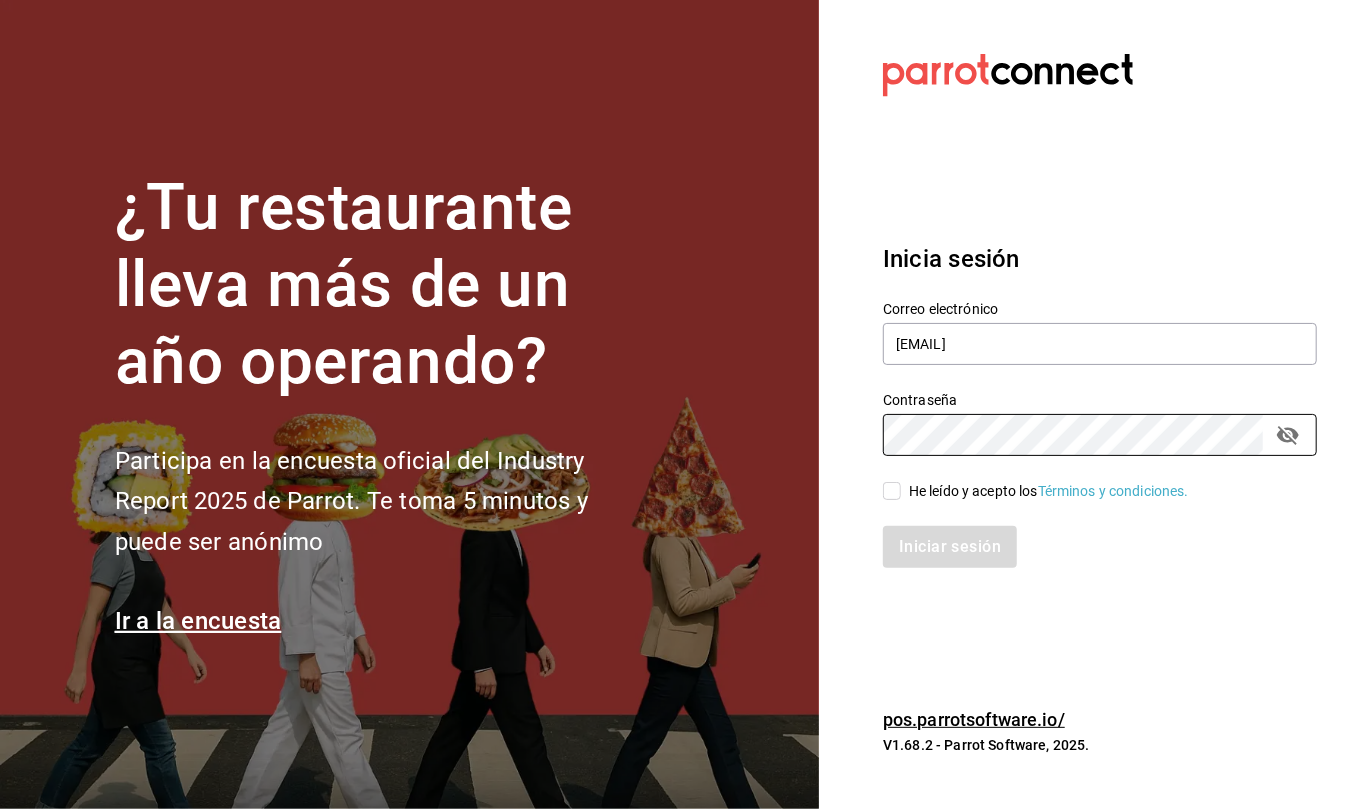 click on "He leído y acepto los  Términos y condiciones." at bounding box center (892, 491) 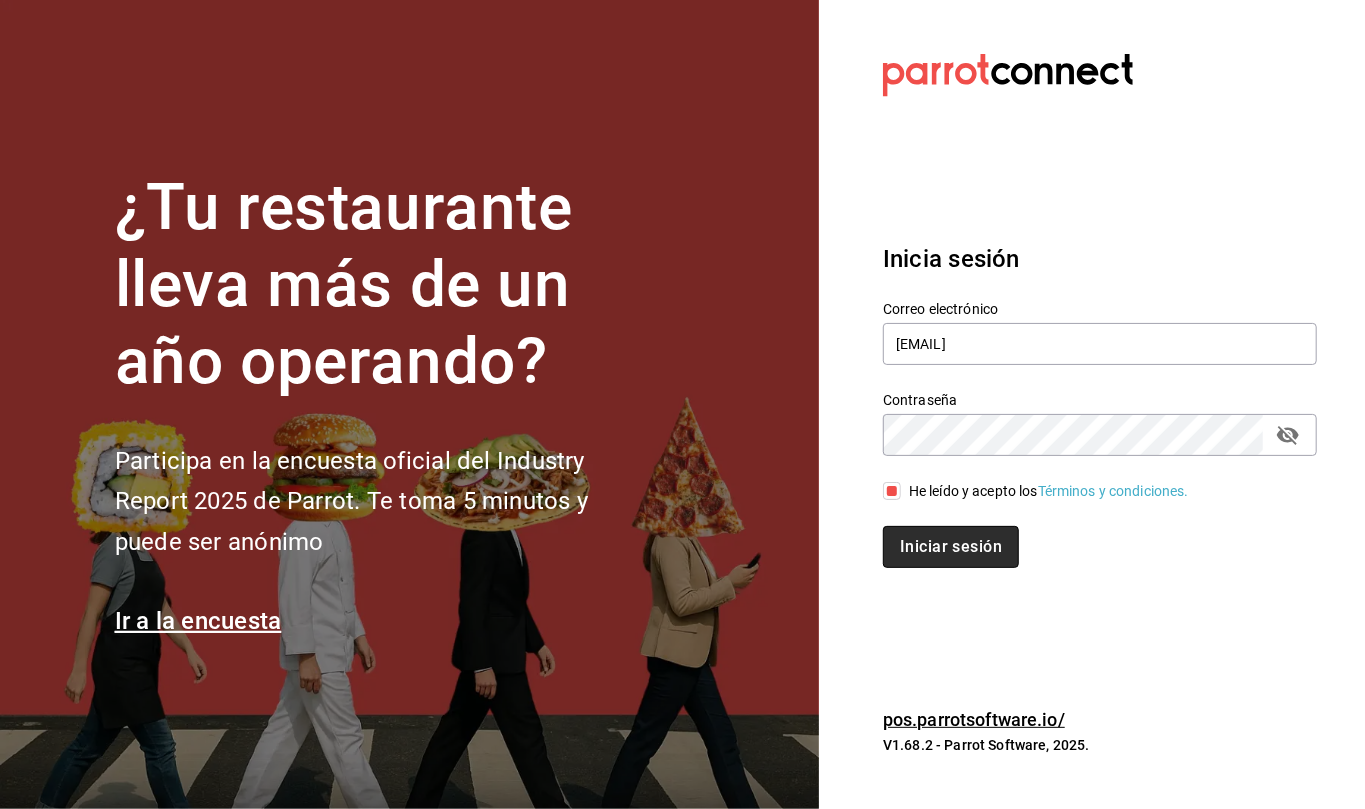click on "Iniciar sesión" at bounding box center (951, 547) 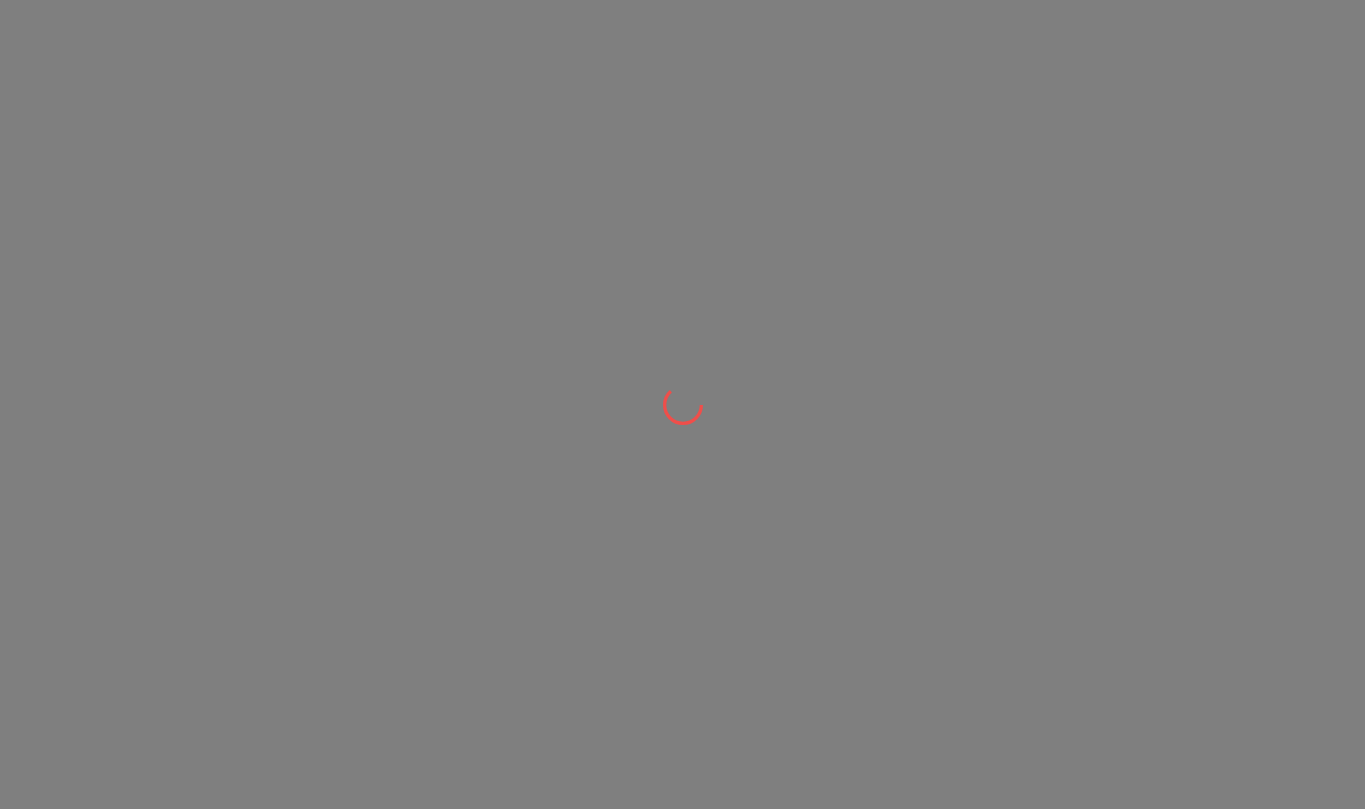 scroll, scrollTop: 0, scrollLeft: 0, axis: both 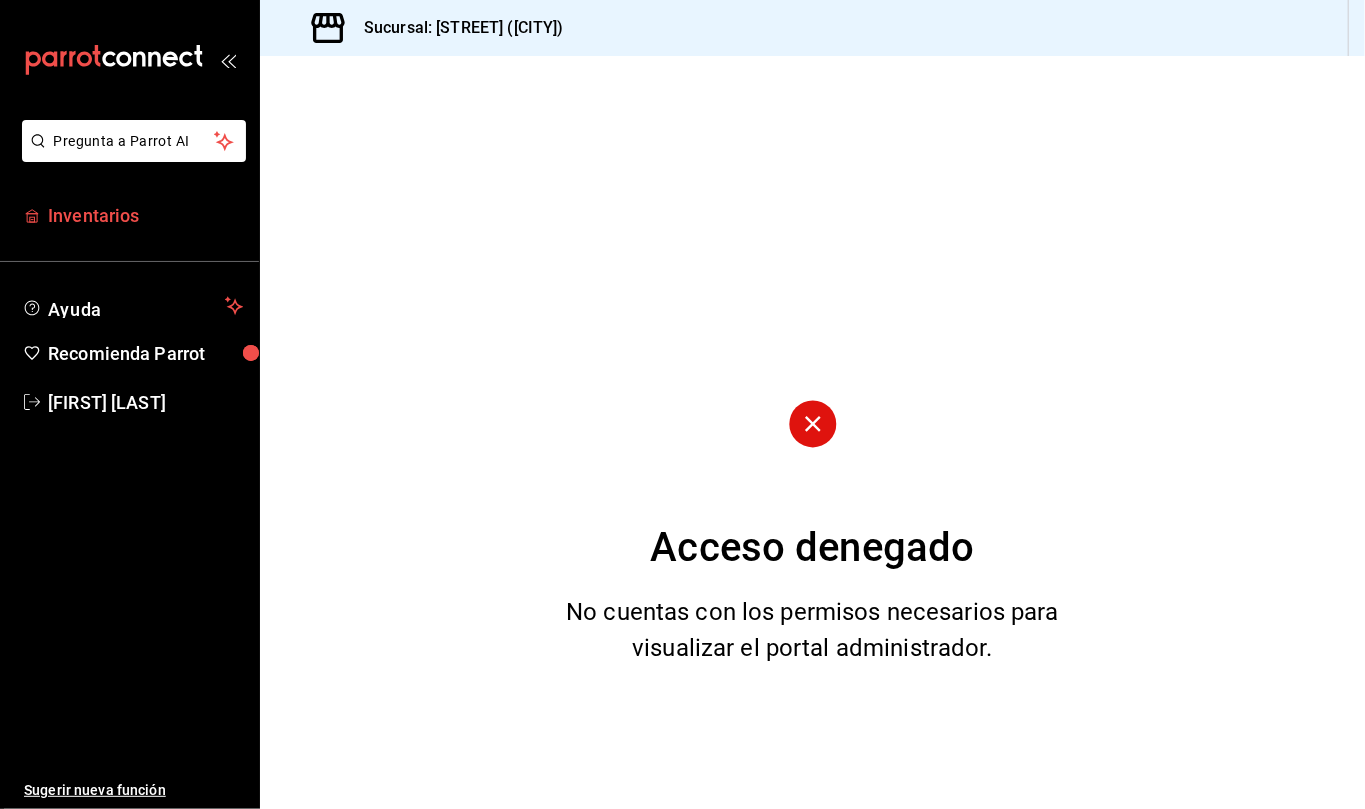 click on "Inventarios" at bounding box center [145, 215] 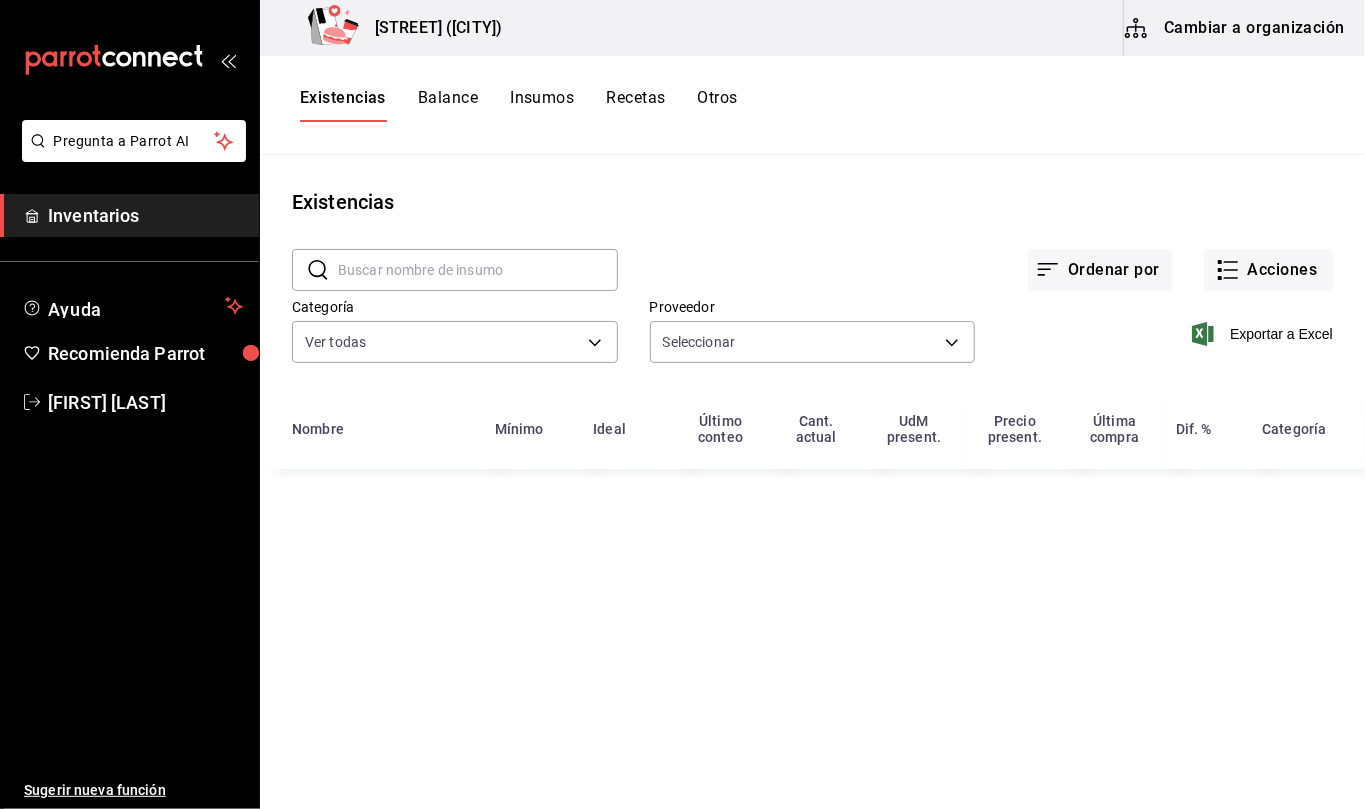 type on "d07e61b9-724f-4f83-8377-ee3ec137bf0e,f22b31a0-3d84-4ac3-8c2c-dc33927ceec7,9be79bfb-cfb8-40e1-9034-6f157fd39d74,11766d4b-751f-42a9-b458-e0c787aa47e9,408448b9-fe63-4e6e-9146-0be7033d645a,8d2aad35-9852-473b-9bc9-97d747b02320,6526cd00-66de-4052-bd5e-24c1a003c3d2,3979618a-8950-438c-9fe0-c691072f5f39,debdffb2-338c-4e6e-9568-ca35510d6301,47251a02-28e9-4cd9-8ad1-aa377b2d917b,ae27b117-7ccf-4158-94a3-49dd70d917a8,3c55a82e-b41a-4f73-b8ee-a7a4c1986f56,7063f492-5444-4c3e-b72d-b5c68131bdcb,350862eb-371b-4282-981b-7cdcef8936f0,93768c9e-bfac-4147-b745-d32d2cc6f4ad,fd8af45b-13b0-46d5-82e6-f808aa1b66bb,b931116b-dd74-4983-a08f-f2d104411684,bb9d8bb6-2744-445e-b96d-320bb2bc8aea,059fdeeb-9bda-4a08-ad41-ce9b1b8cd30a,33286246-531d-4495-8c66-de469a8d7c45" 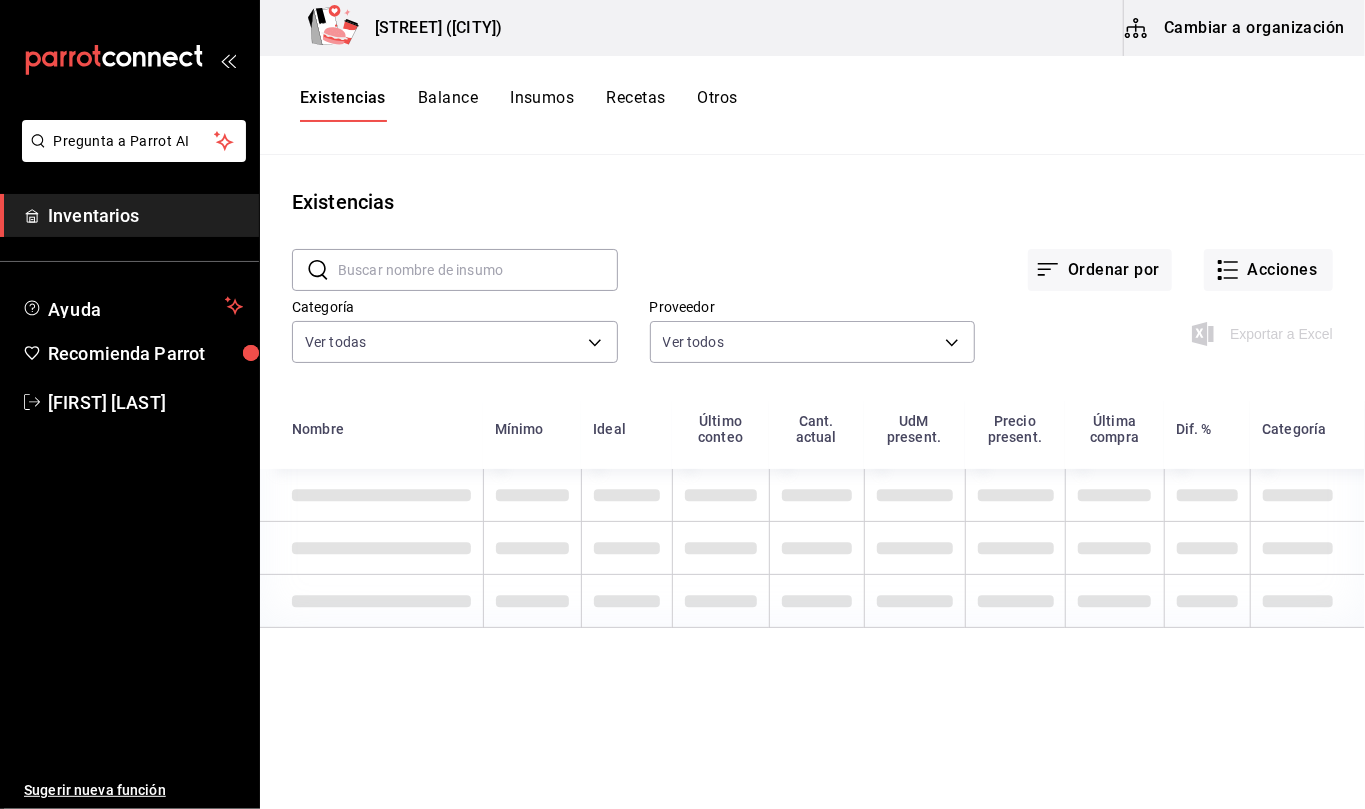 click on "Otros" at bounding box center [718, 105] 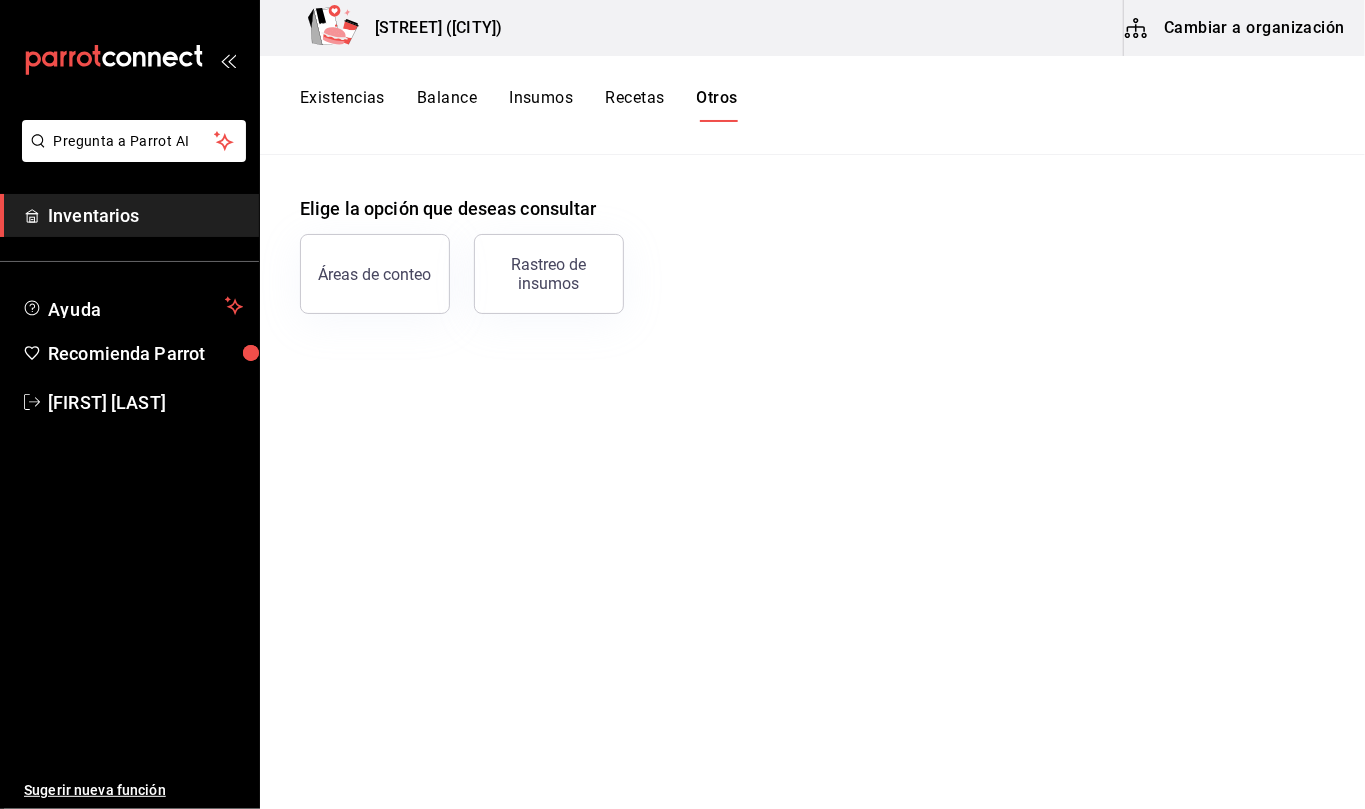 click on "Existencias" at bounding box center (342, 105) 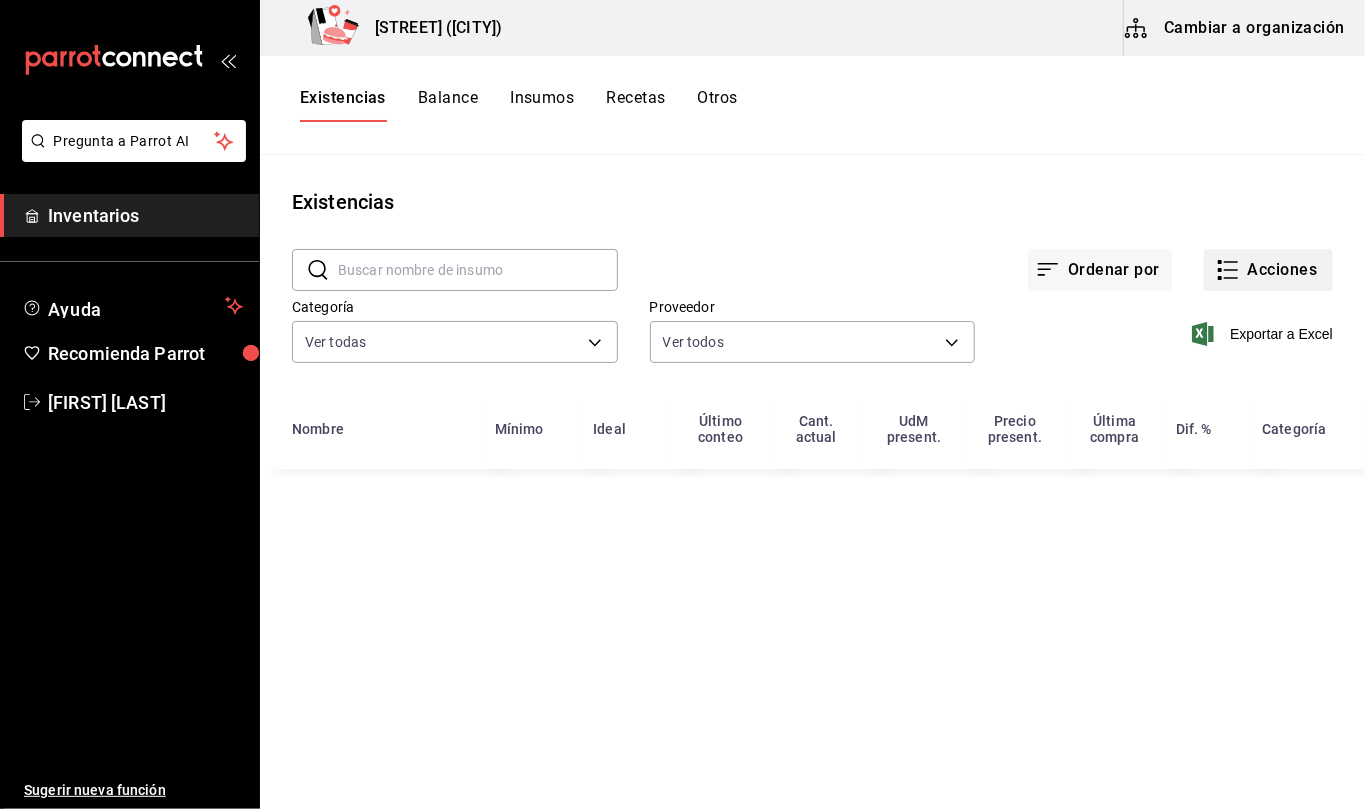 click on "Acciones" at bounding box center (1268, 270) 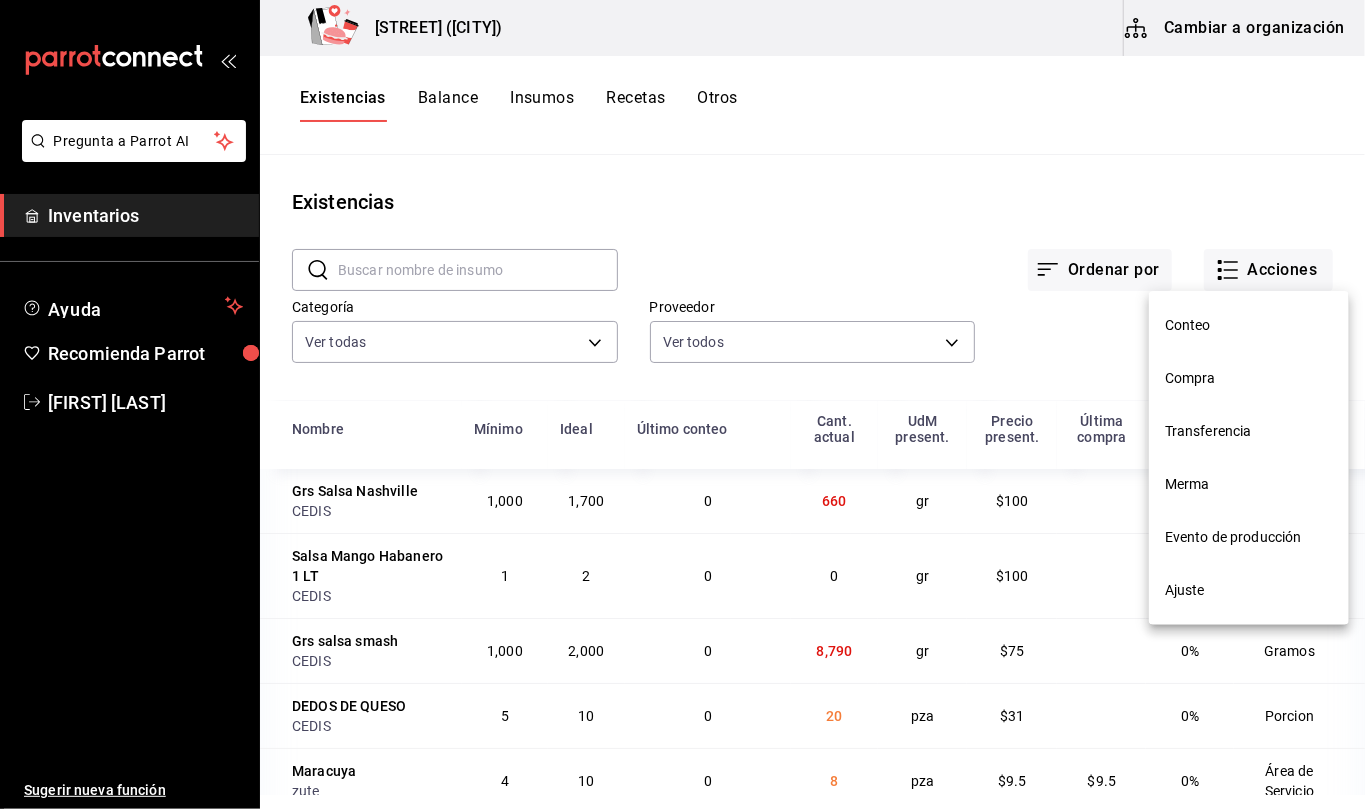 click on "Compra" at bounding box center [1249, 378] 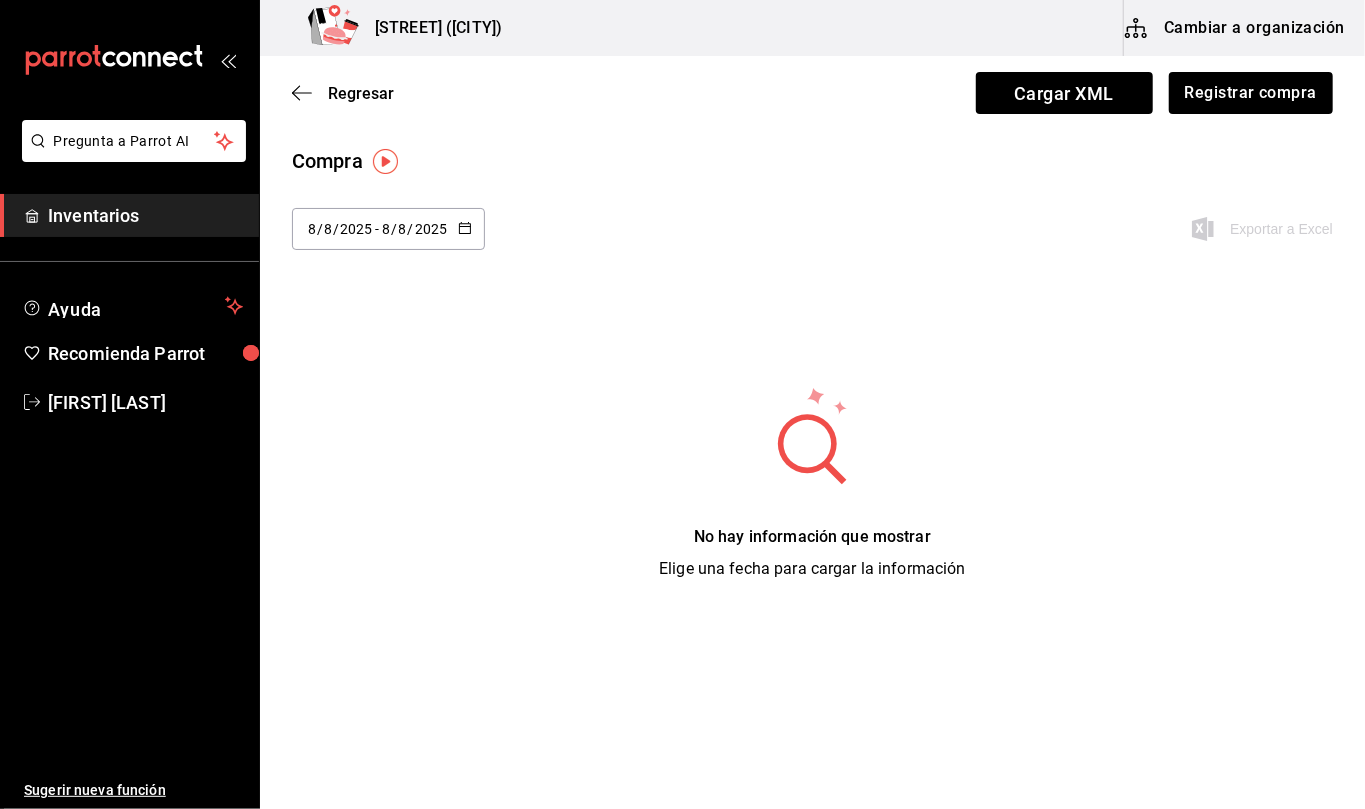 click on "2025-08-08 8 / 8 / 2025 - 2025-08-08 8 / 8 / 2025" at bounding box center (388, 229) 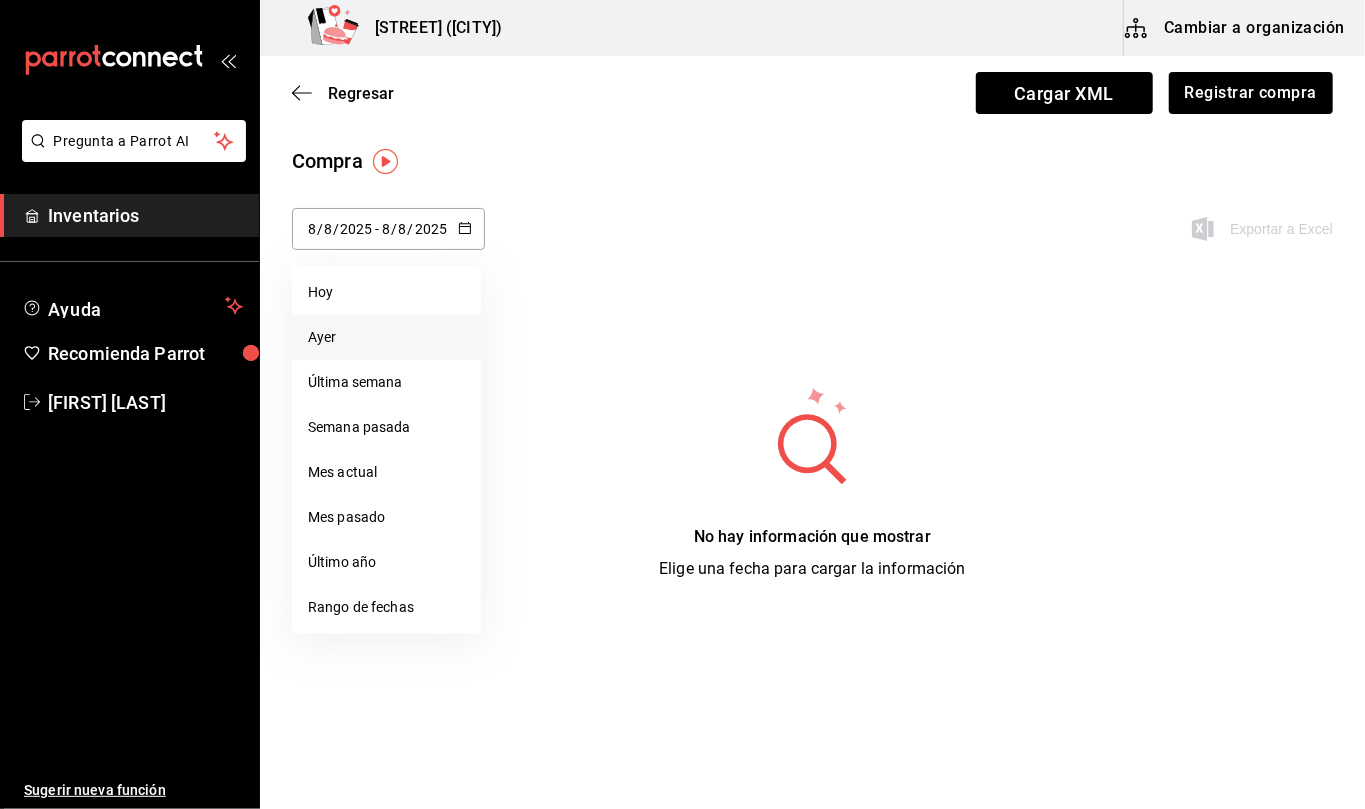 click on "Ayer" at bounding box center [386, 337] 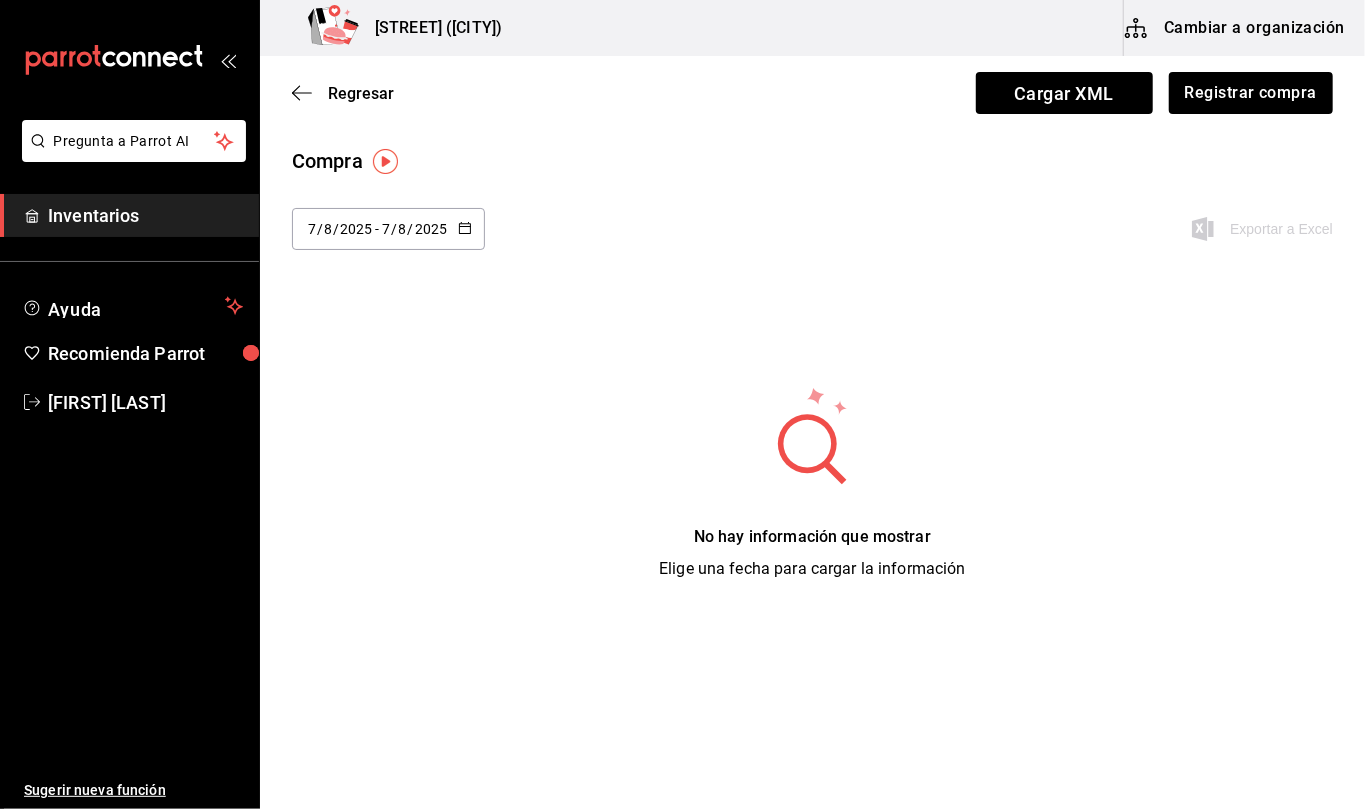 click 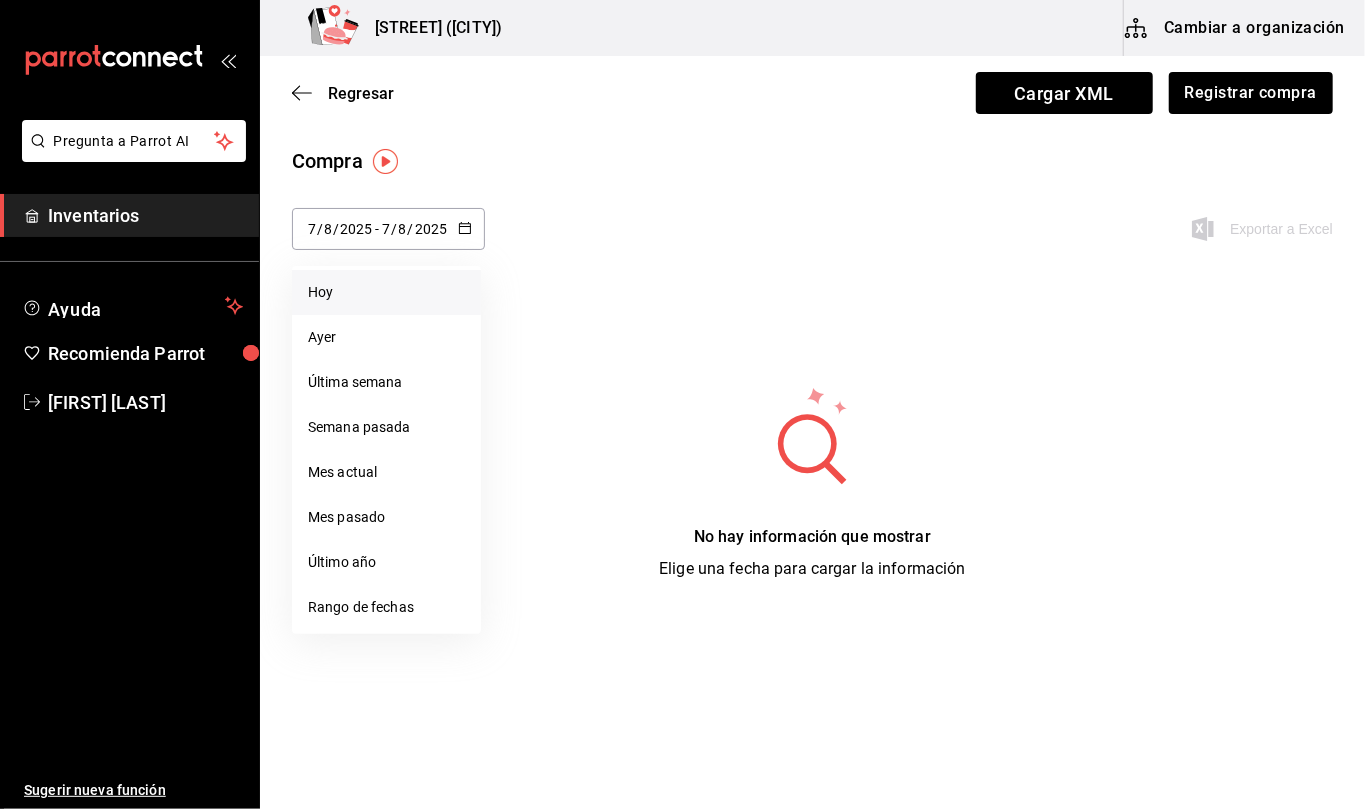 click on "Hoy" at bounding box center (386, 292) 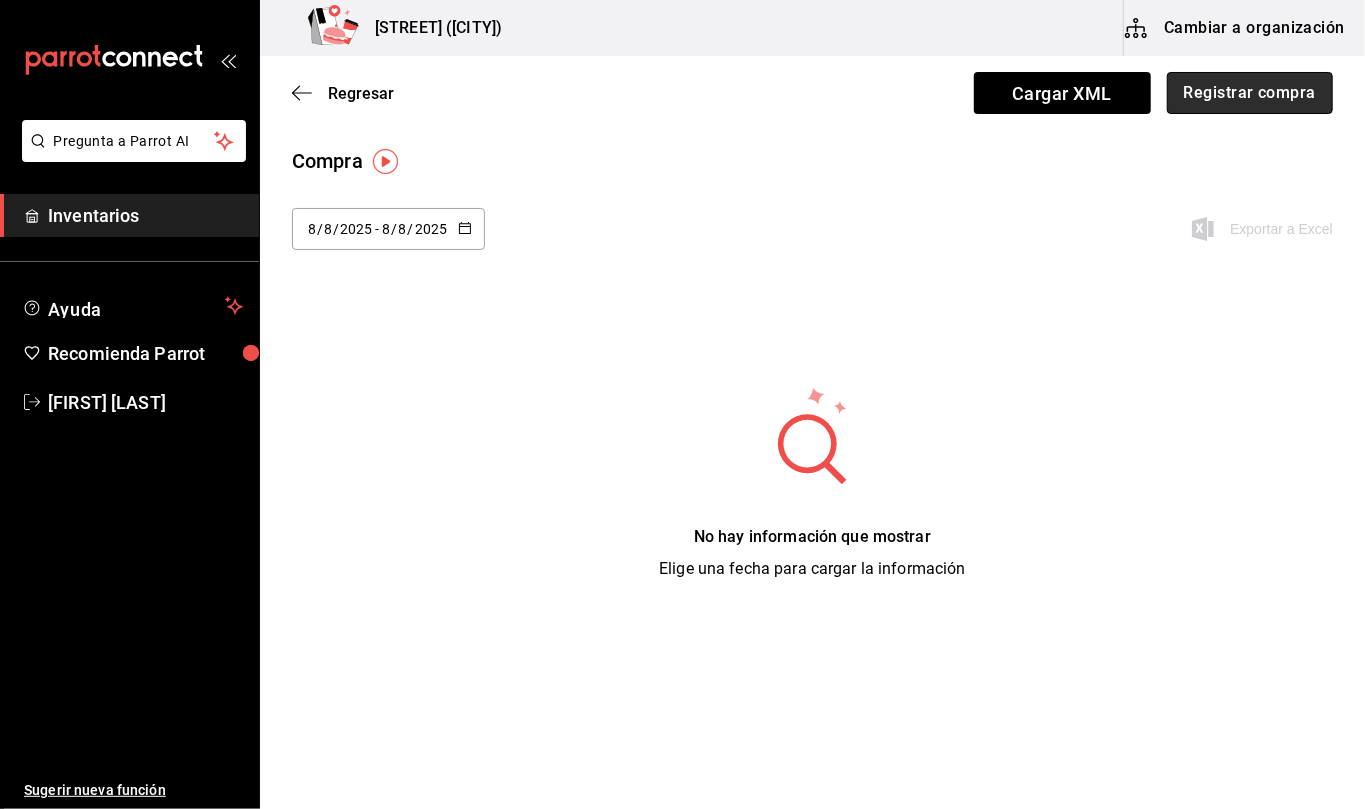 click on "Registrar compra" at bounding box center [1250, 93] 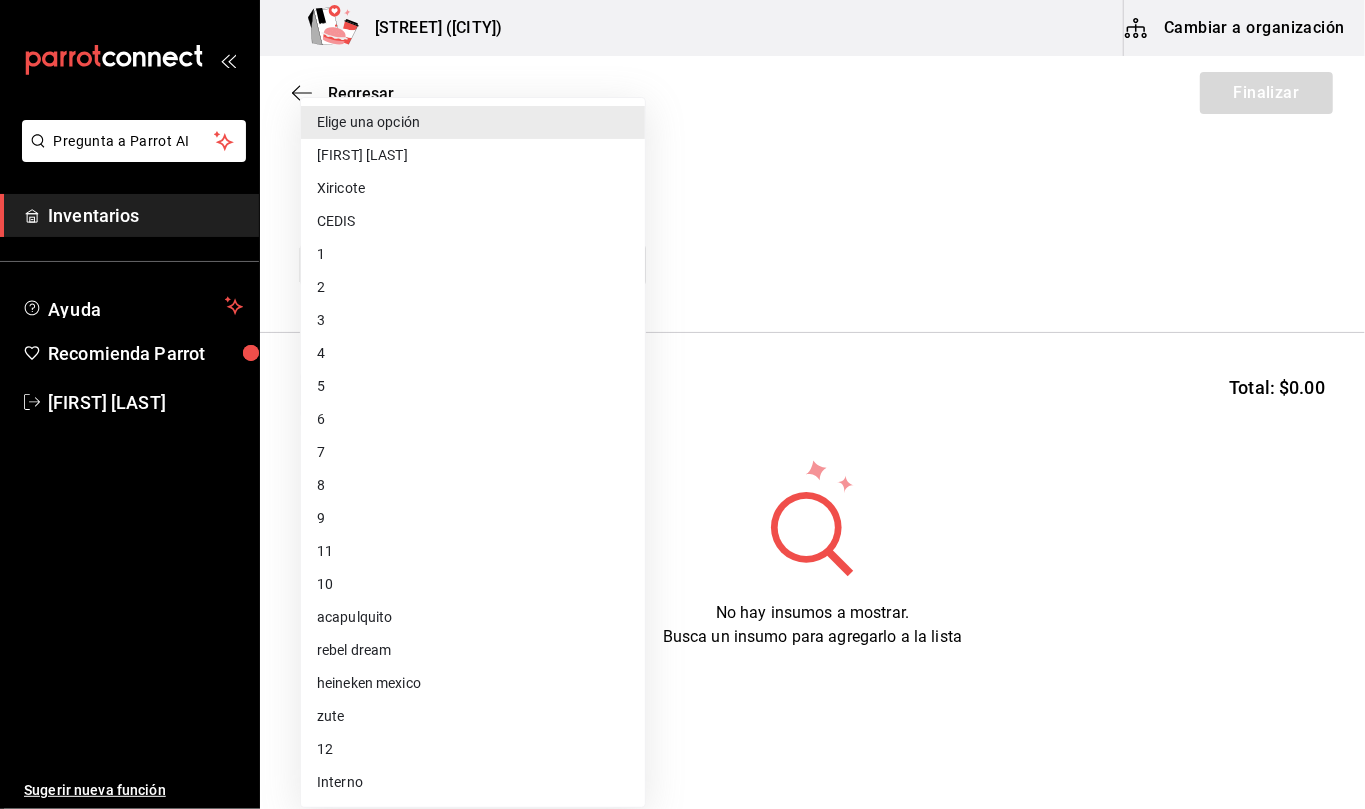 click on "Pregunta a Parrot AI Inventarios   Ayuda Recomienda Parrot   Mila Orozco   Sugerir nueva función   Callejón Gourmet (Tuxla) Cambiar a organización Regresar Finalizar Compra Proveedor Elige una opción default Buscar Total: $0.00 No hay insumos a mostrar. Busca un insumo para agregarlo a la lista GANA 1 MES GRATIS EN TU SUSCRIPCIÓN AQUÍ ¿Recuerdas cómo empezó tu restaurante?
Hoy puedes ayudar a un colega a tener el mismo cambio que tú viviste.
Recomienda Parrot directamente desde tu Portal Administrador.
Es fácil y rápido.
🎁 Por cada restaurante que se una, ganas 1 mes gratis. Ver video tutorial Ir a video Pregunta a Parrot AI Inventarios   Ayuda Recomienda Parrot   Mila Orozco   Sugerir nueva función   Editar Eliminar Visitar centro de ayuda (81) 2046 6363 soporte@parrotsoftware.io Visitar centro de ayuda (81) 2046 6363 soporte@parrotsoftware.io Elige una opción Beatriz Orantes Xiricote CEDIS 1 2 3 4 5 6 7 8 9 11 10 acapulquito rebel dream heineken mexico zute 12 Interno" at bounding box center [682, 348] 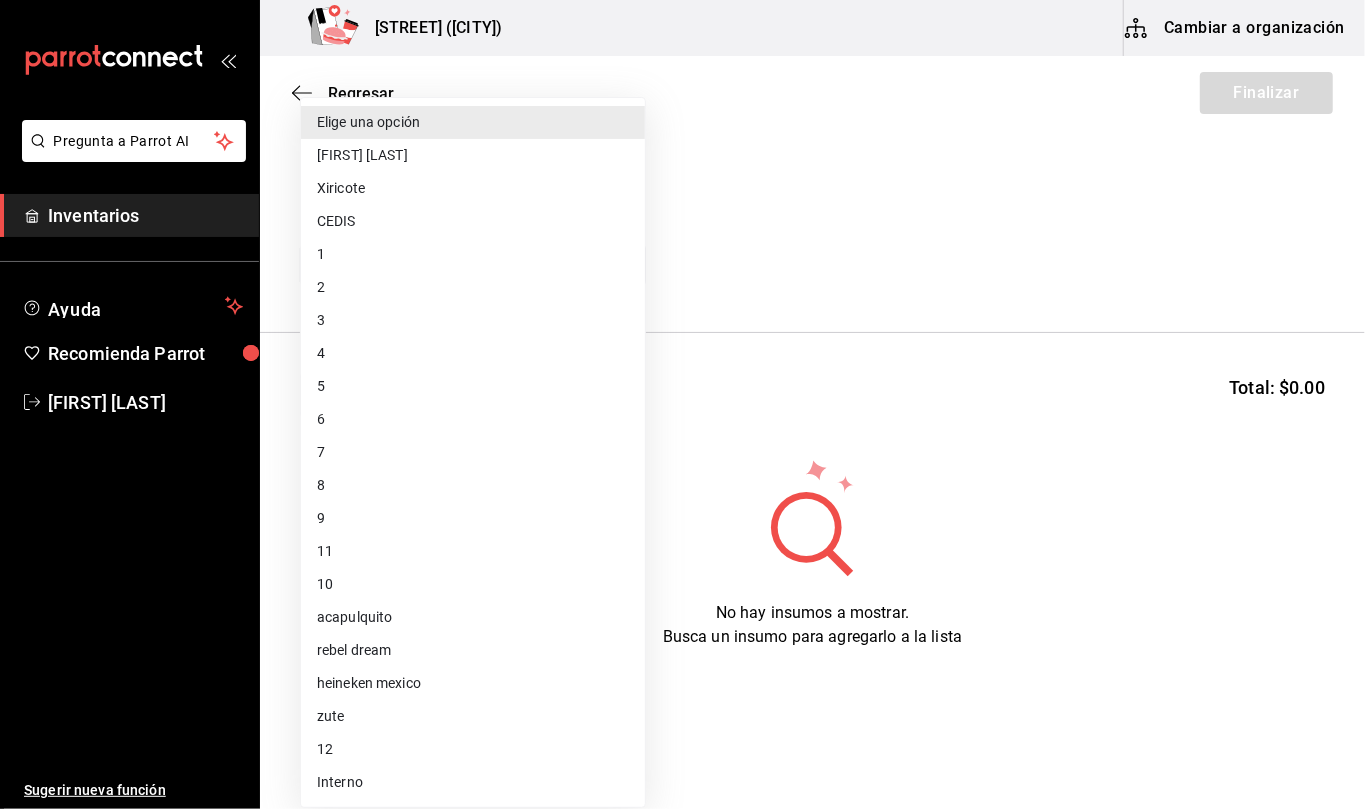 click on "zute" at bounding box center (473, 716) 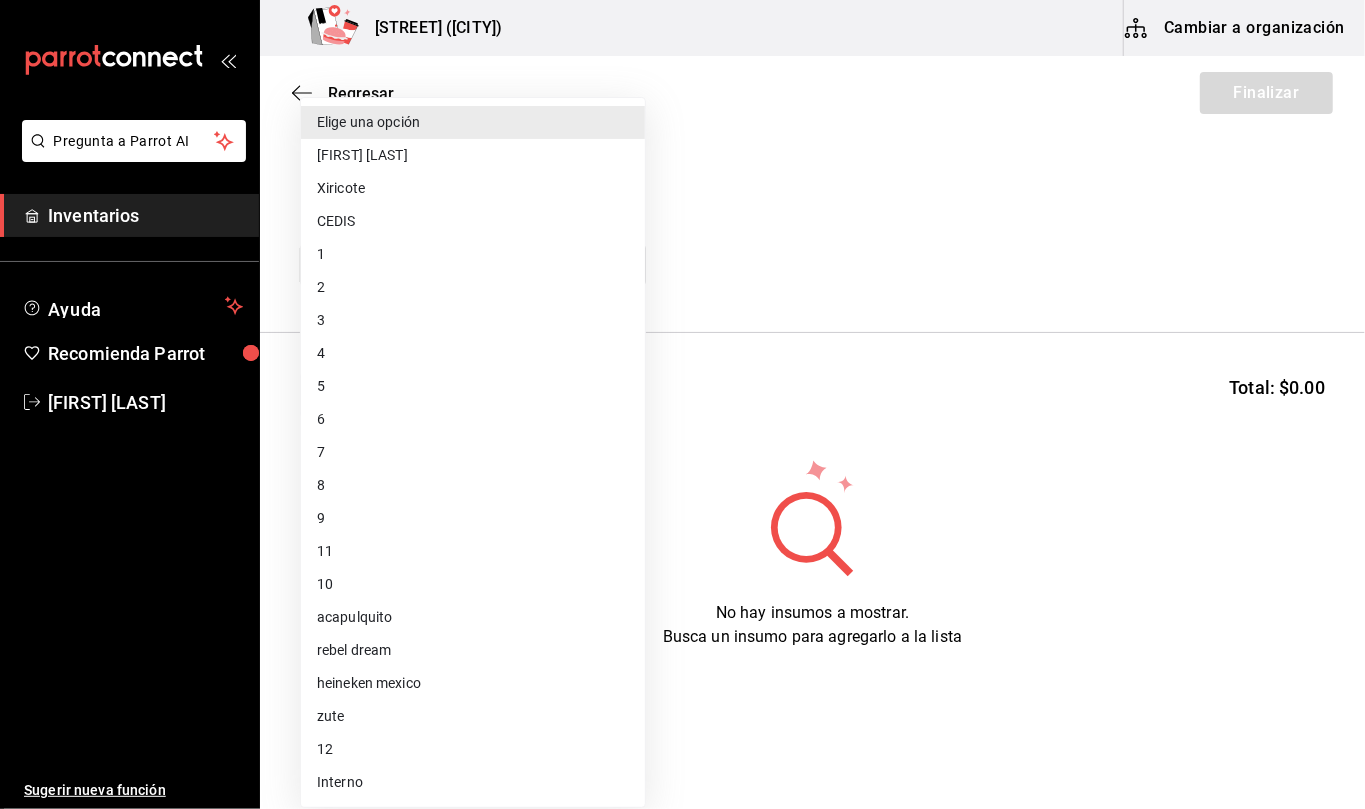 type on "bb9d8bb6-2744-445e-b96d-320bb2bc8aea" 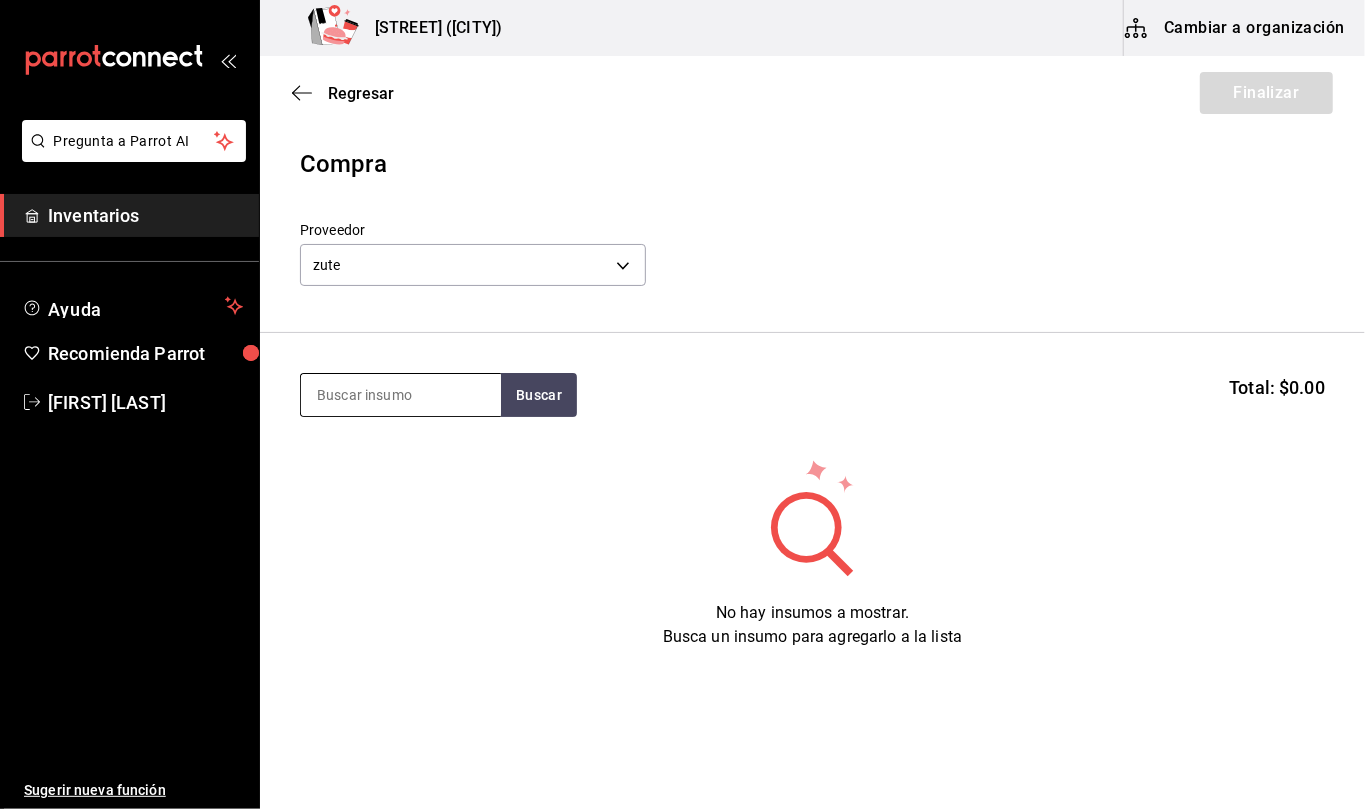 click at bounding box center [401, 395] 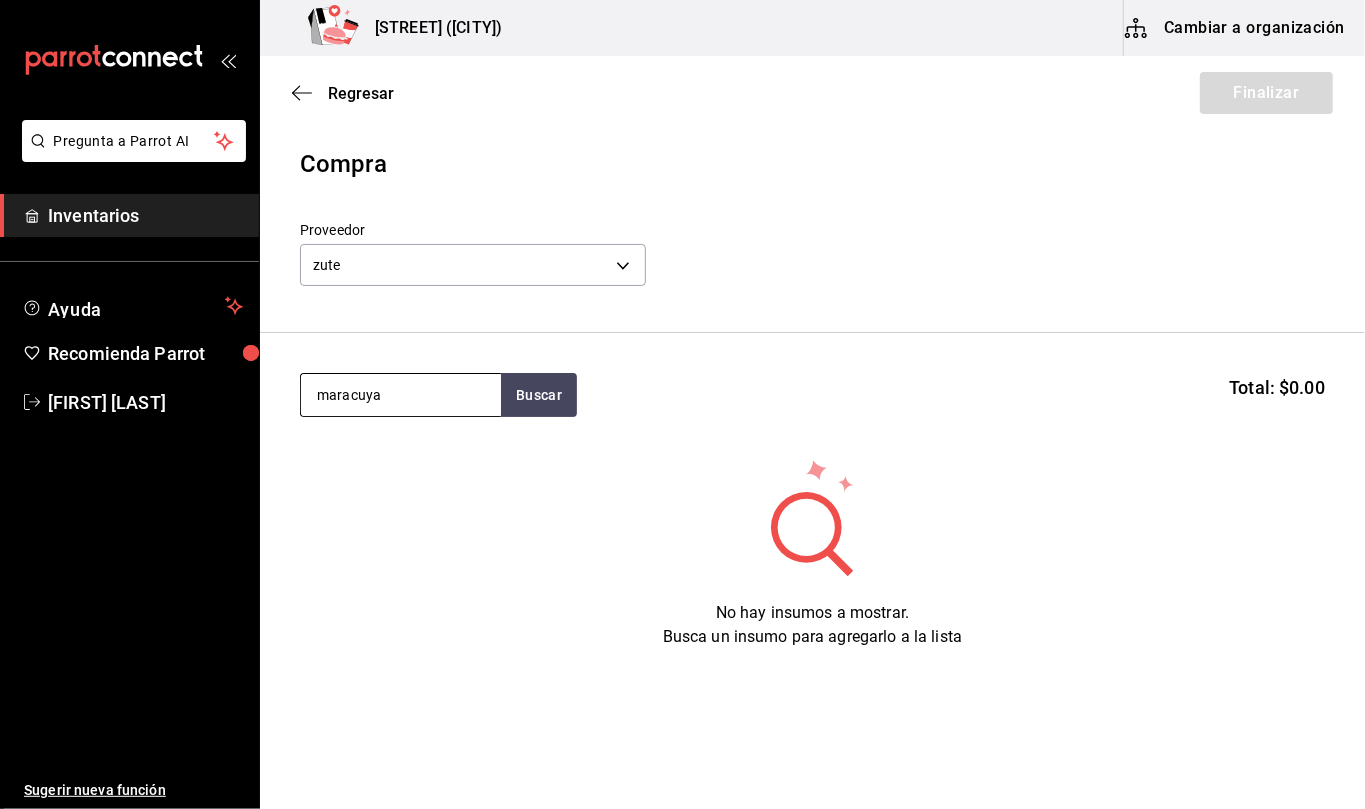 type on "maracuya" 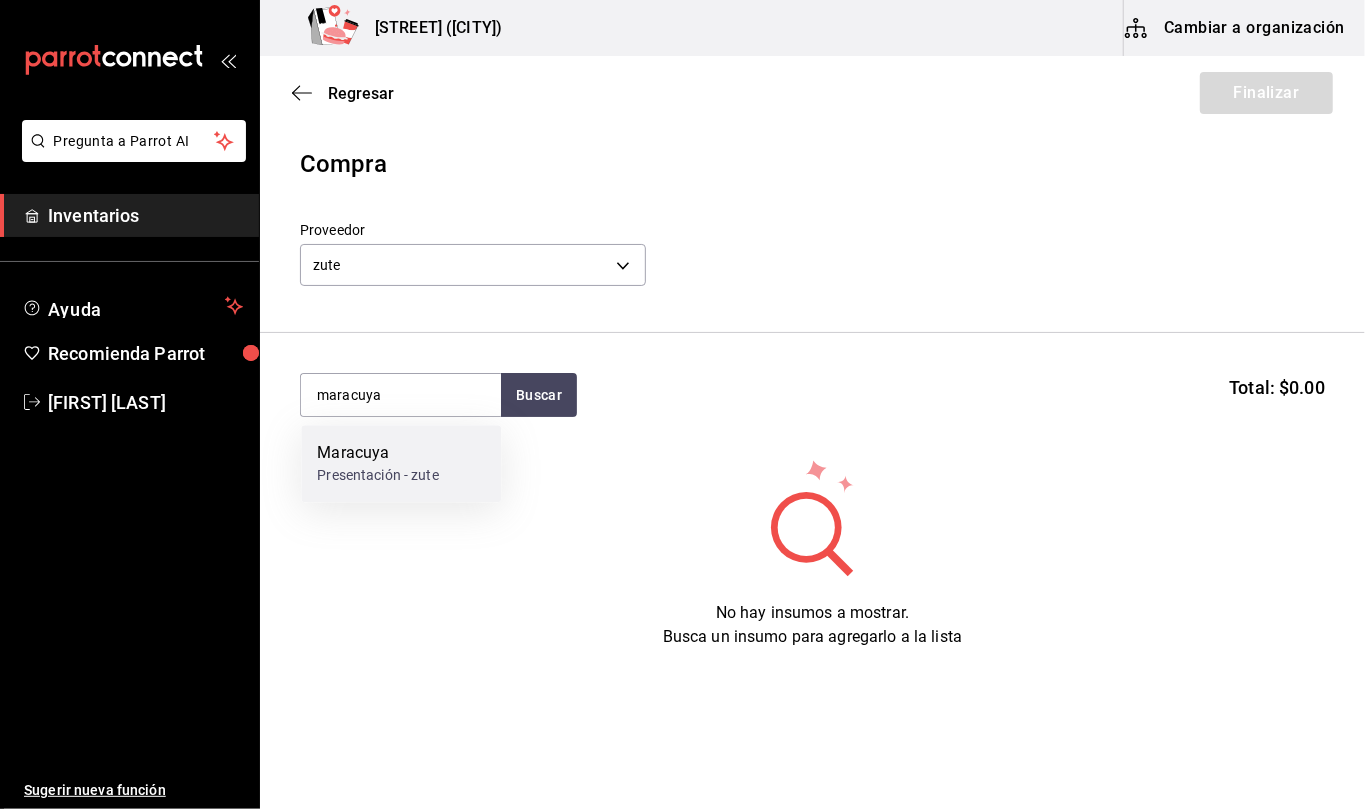 click on "Presentación - zute" at bounding box center [378, 475] 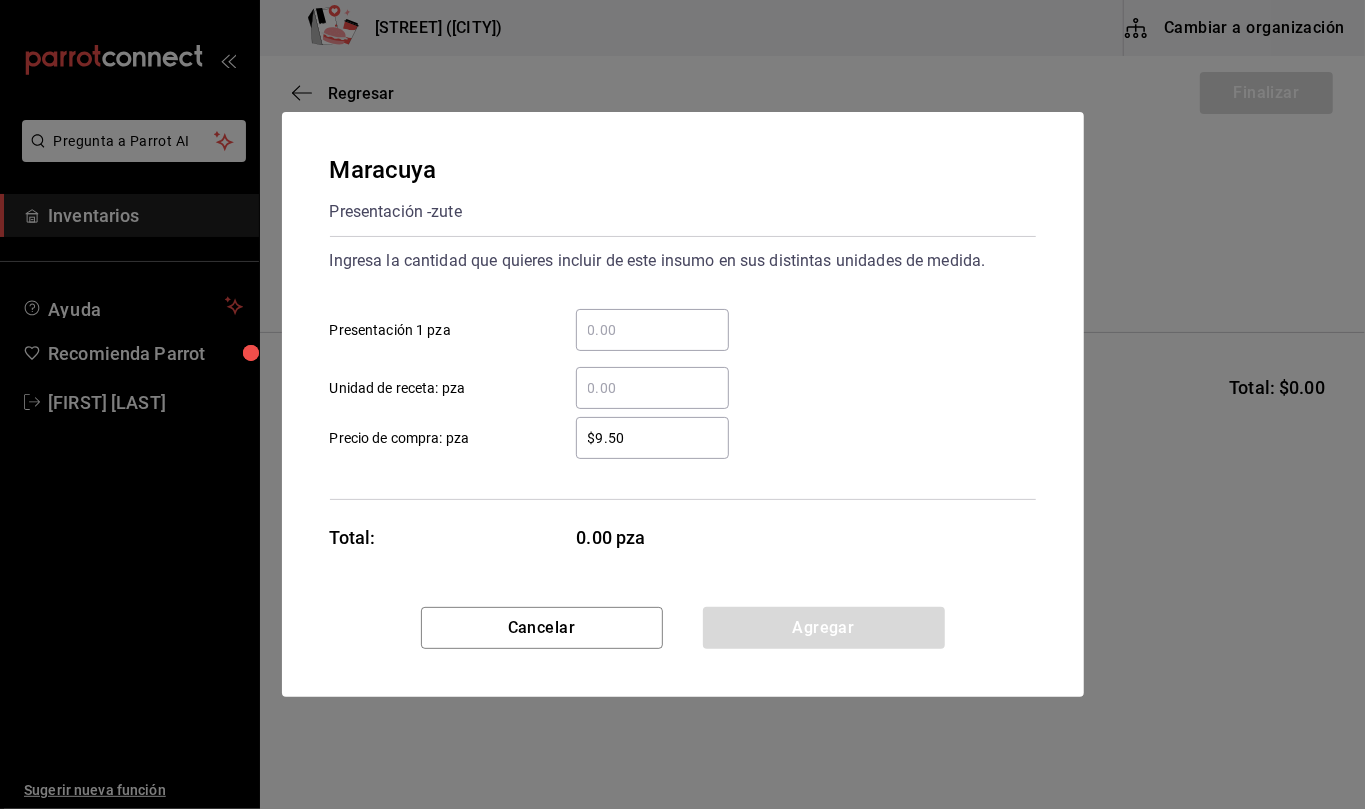 type 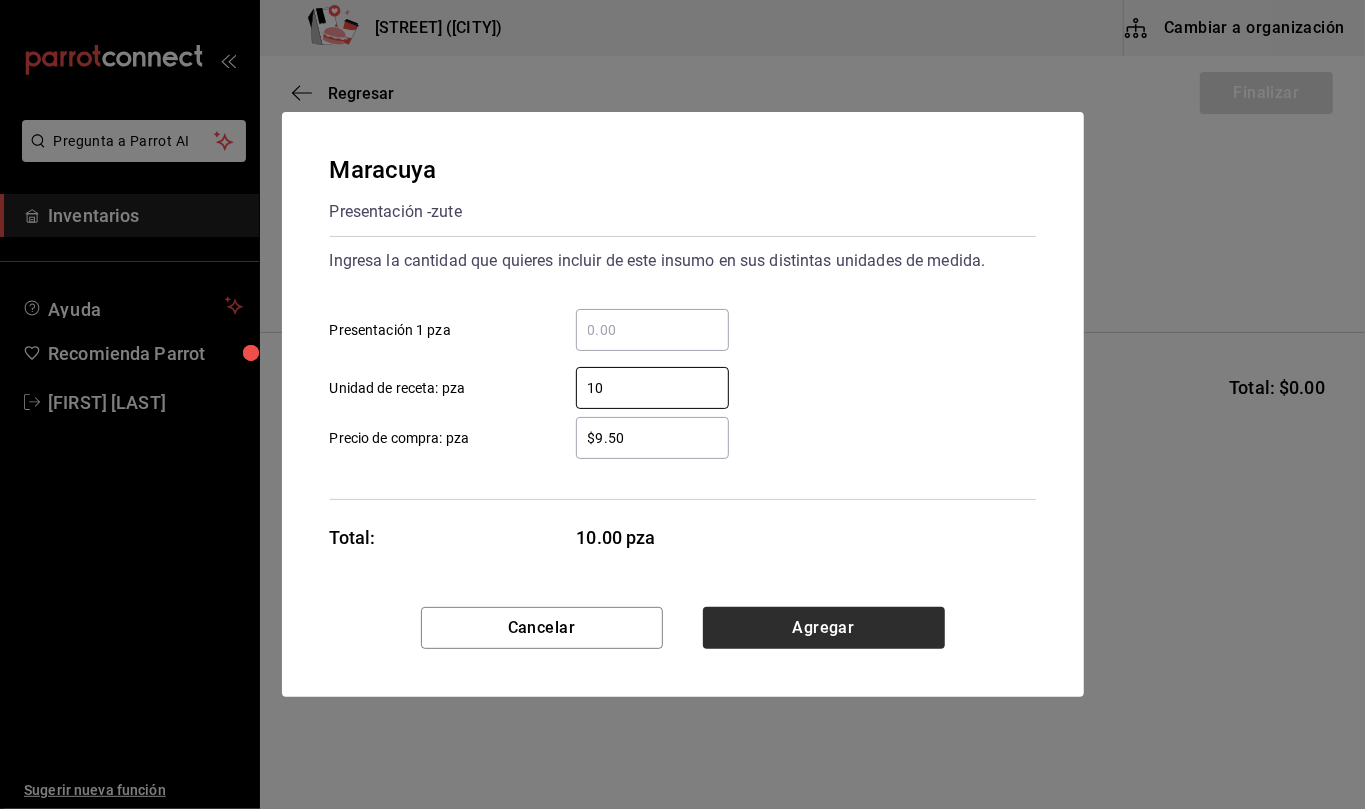 type on "10" 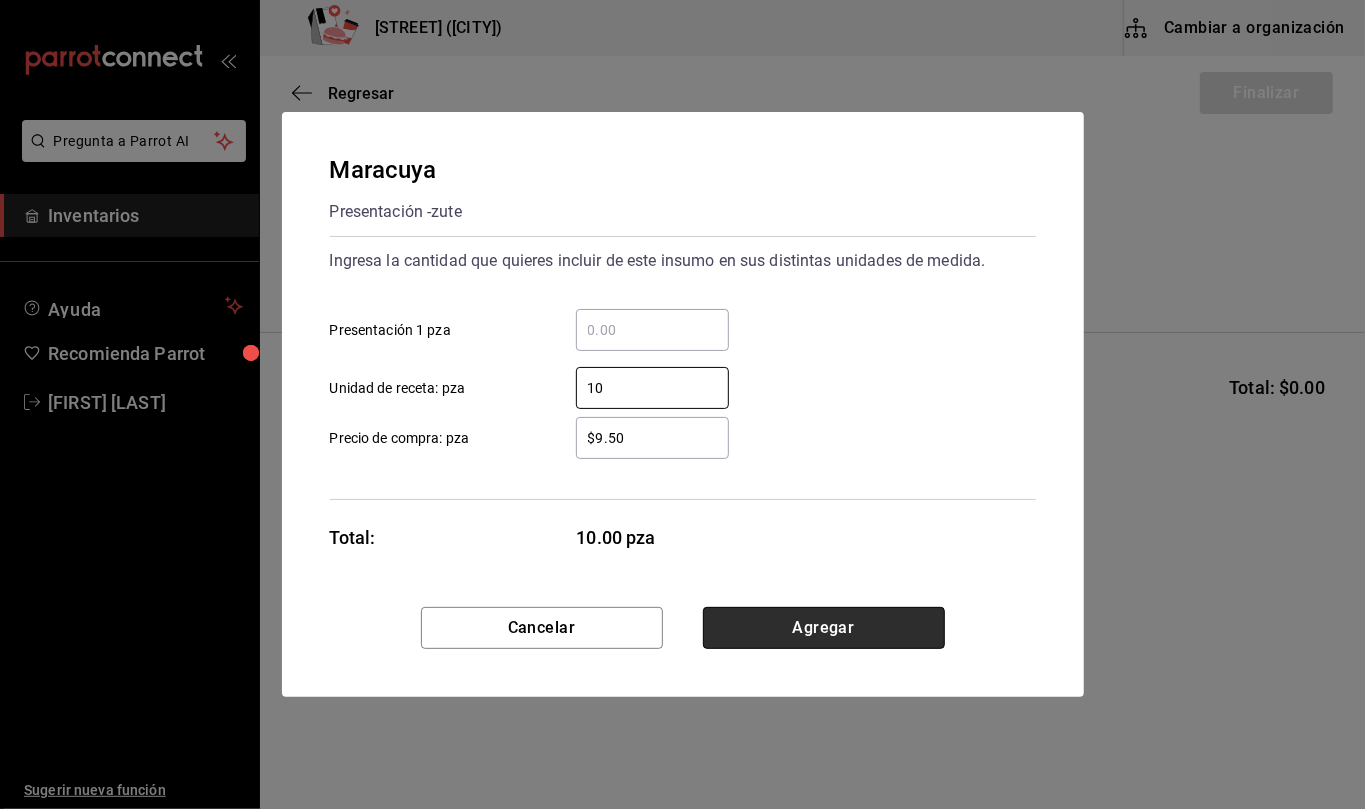 click on "Agregar" at bounding box center [824, 628] 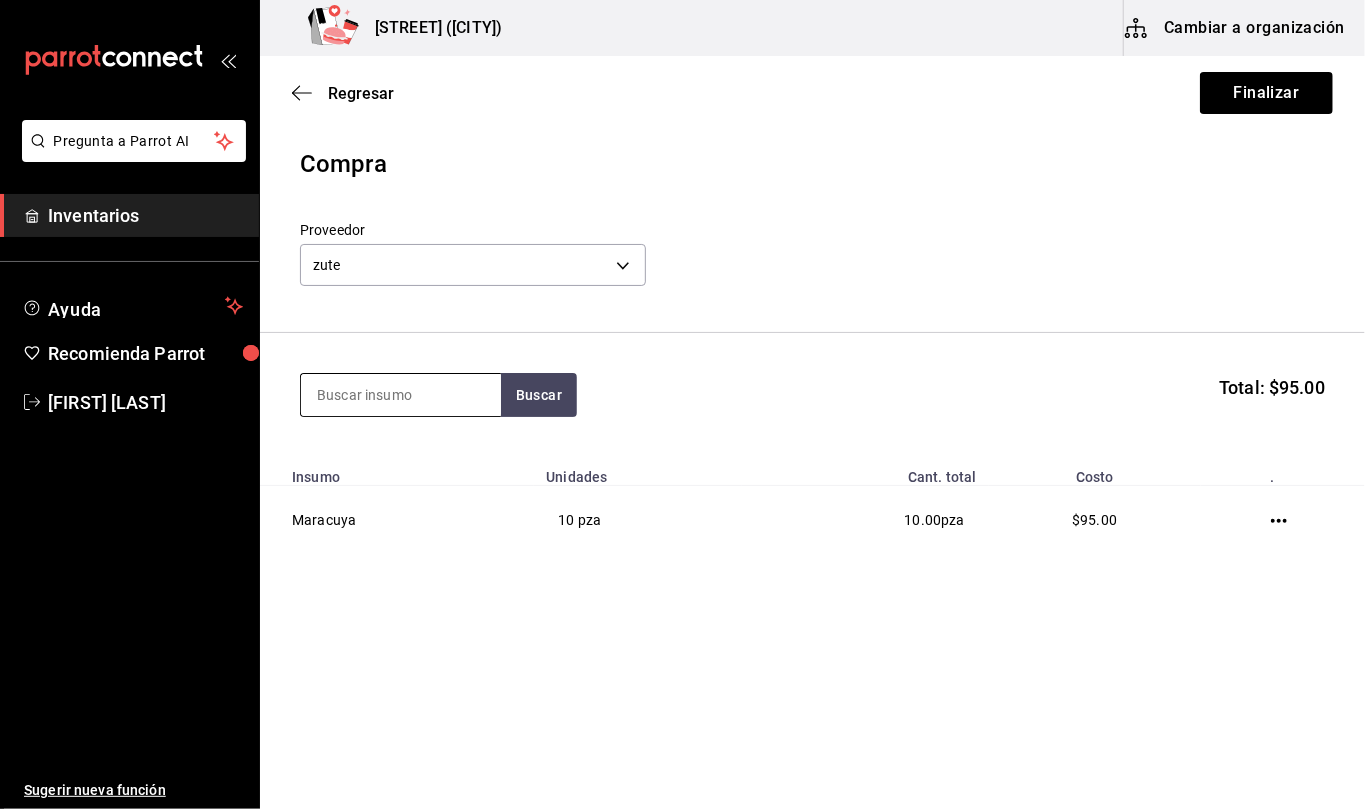 click at bounding box center [401, 395] 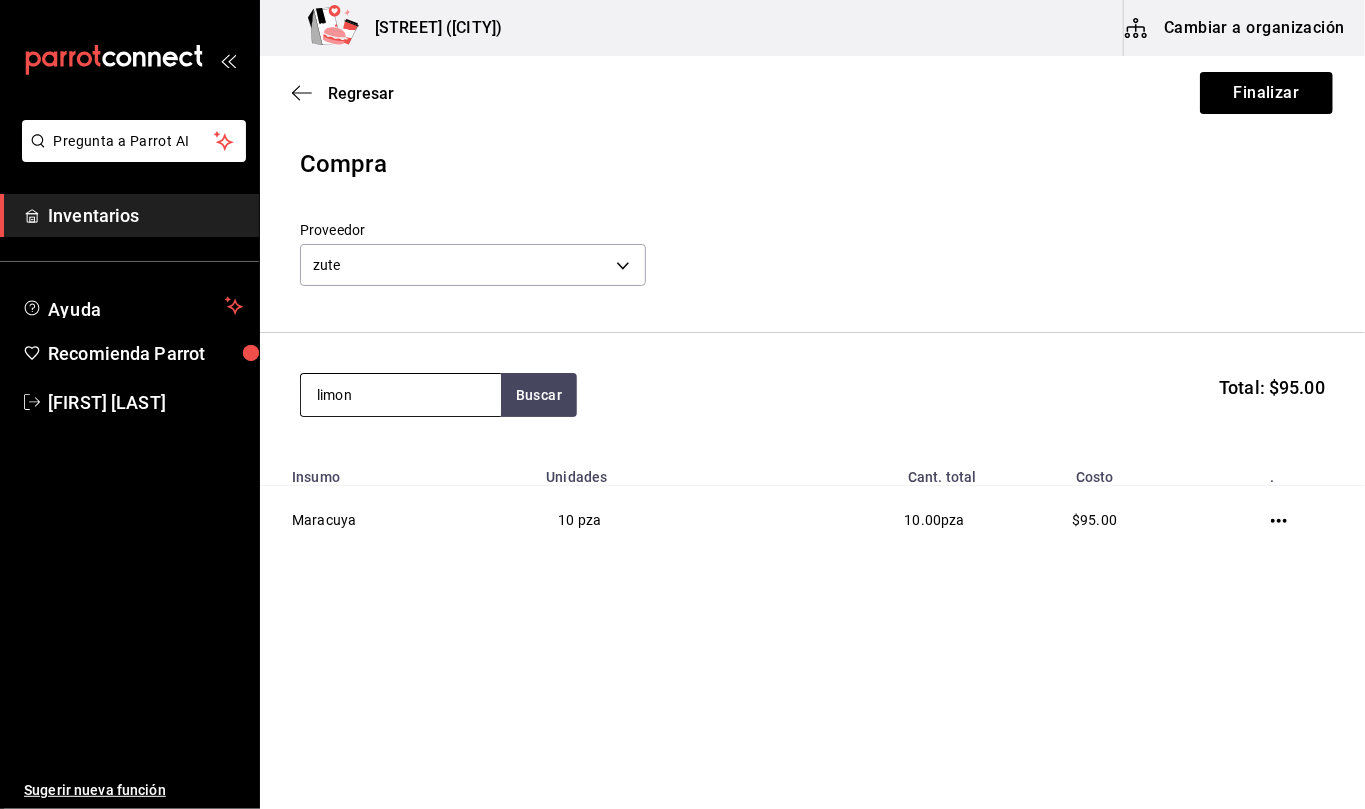 type on "limon" 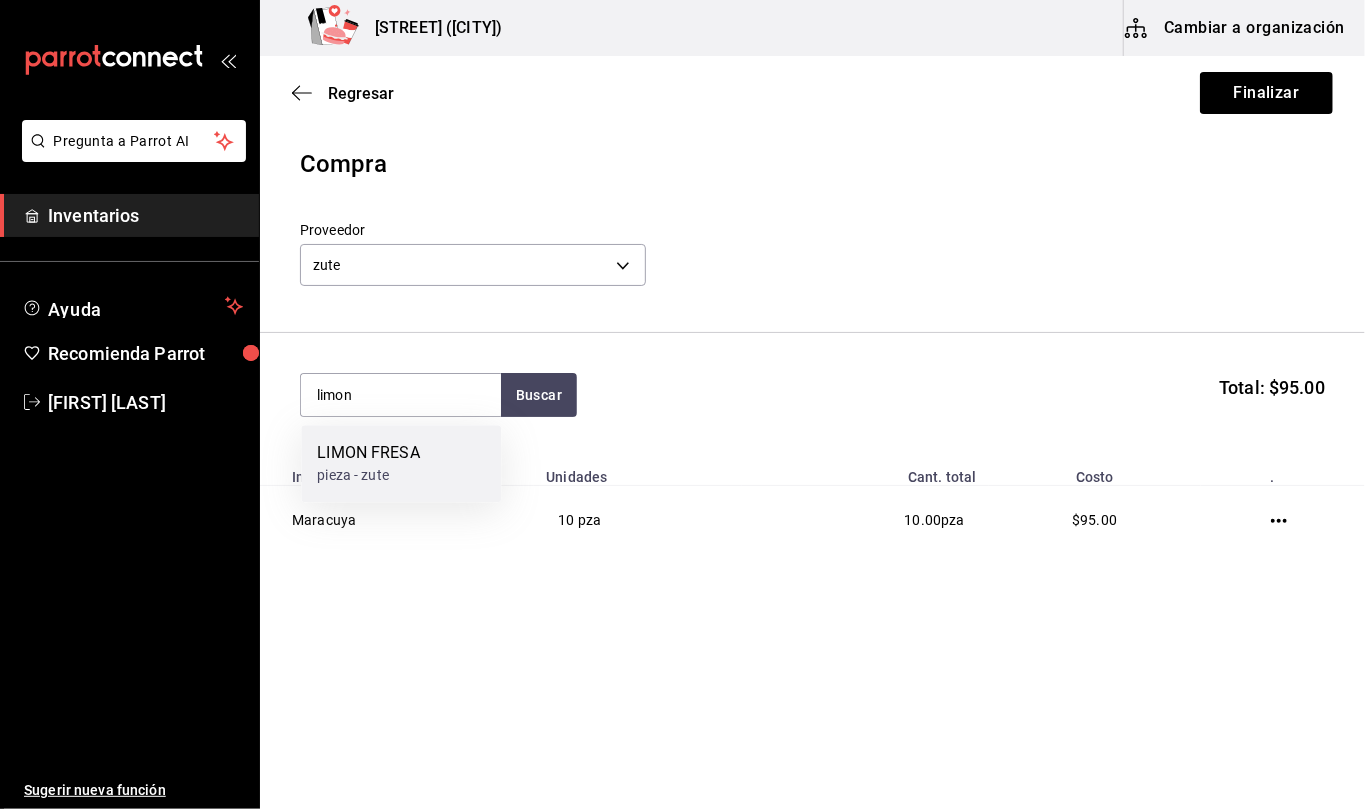 click on "LIMON FRESA pieza - zute" at bounding box center (401, 463) 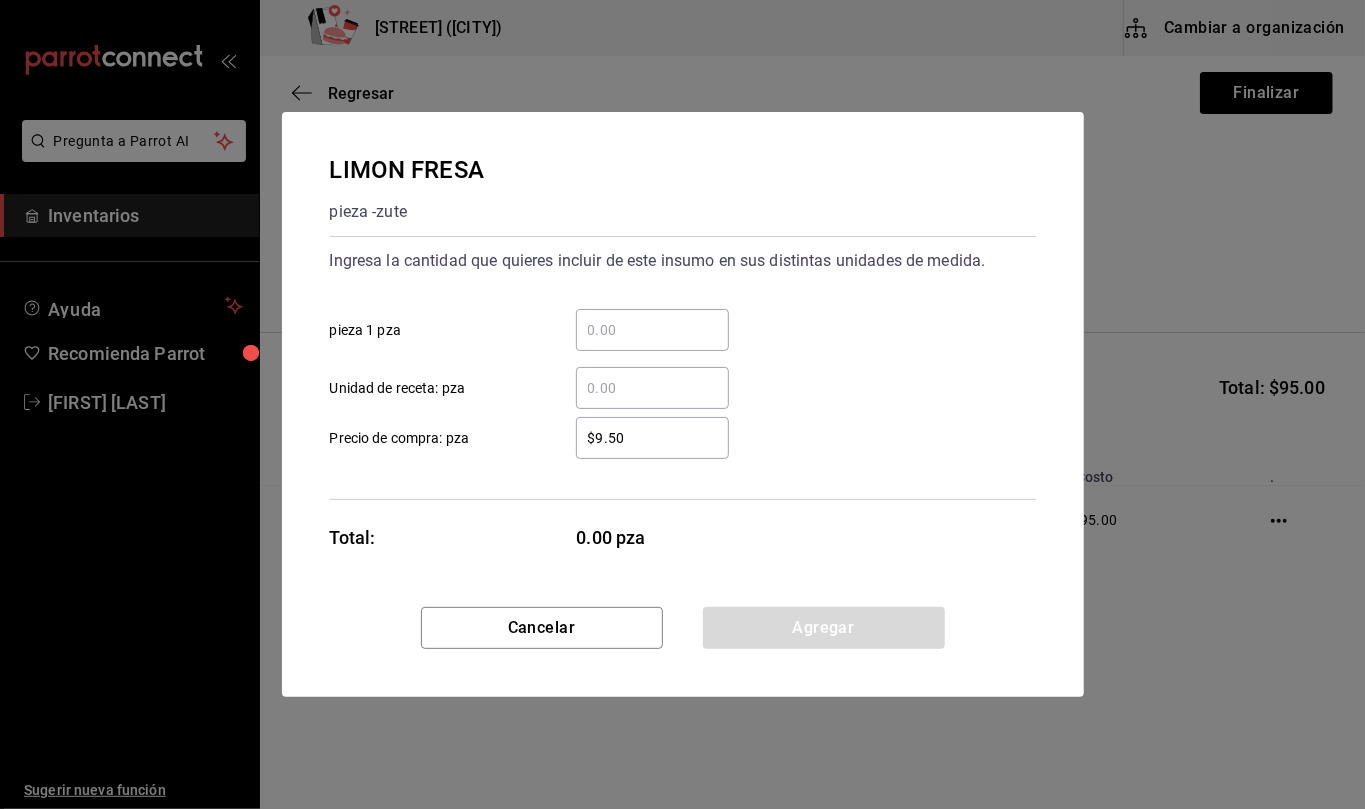 click on "​ Unidad de receta: pza" at bounding box center (652, 388) 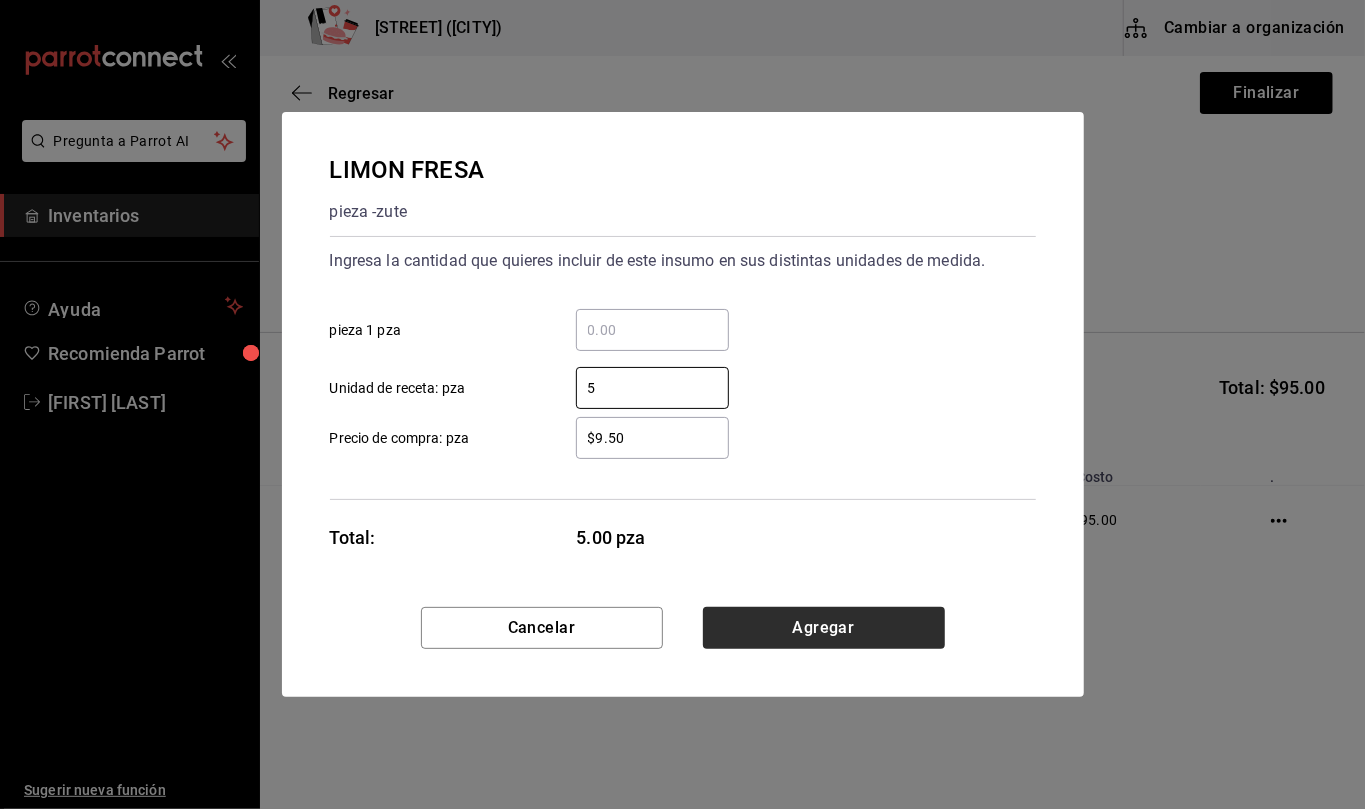 type on "5" 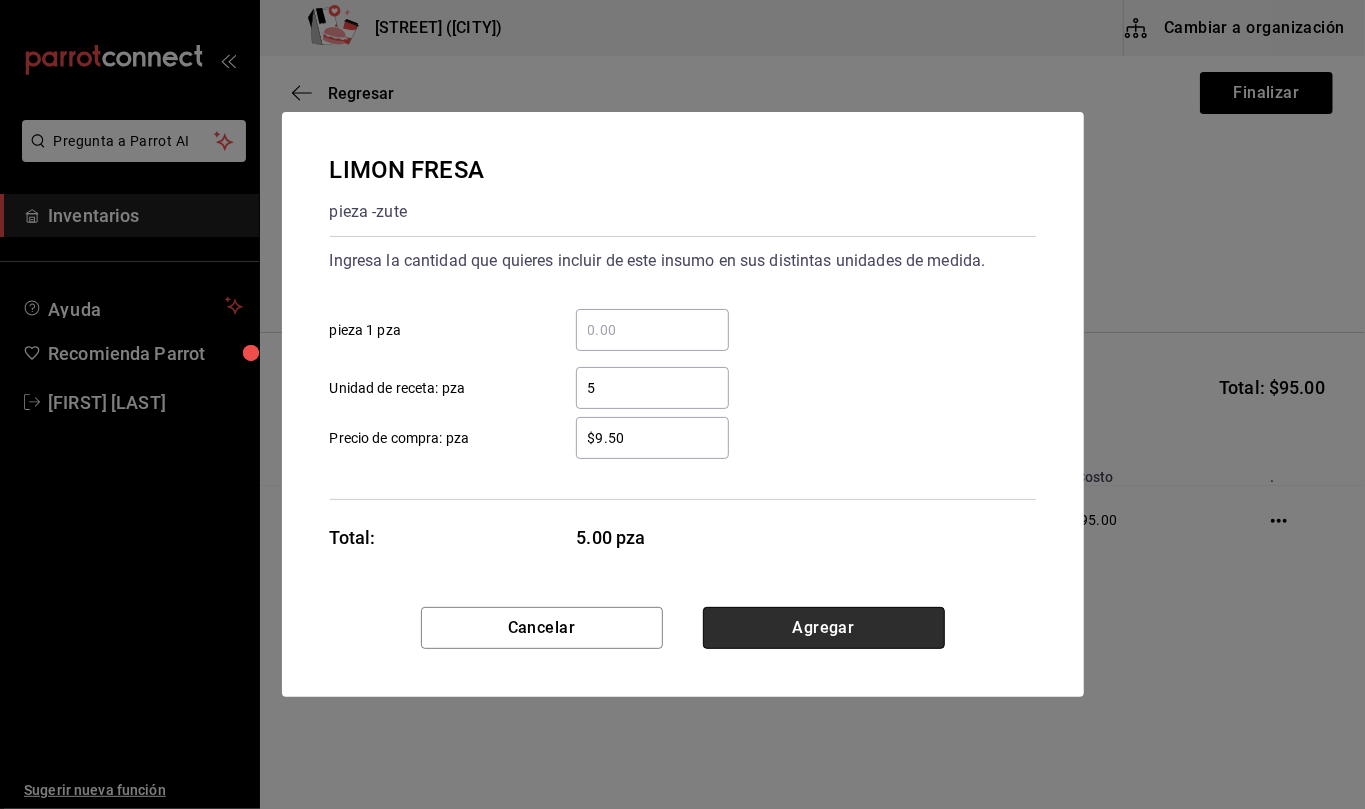 click on "Agregar" at bounding box center [824, 628] 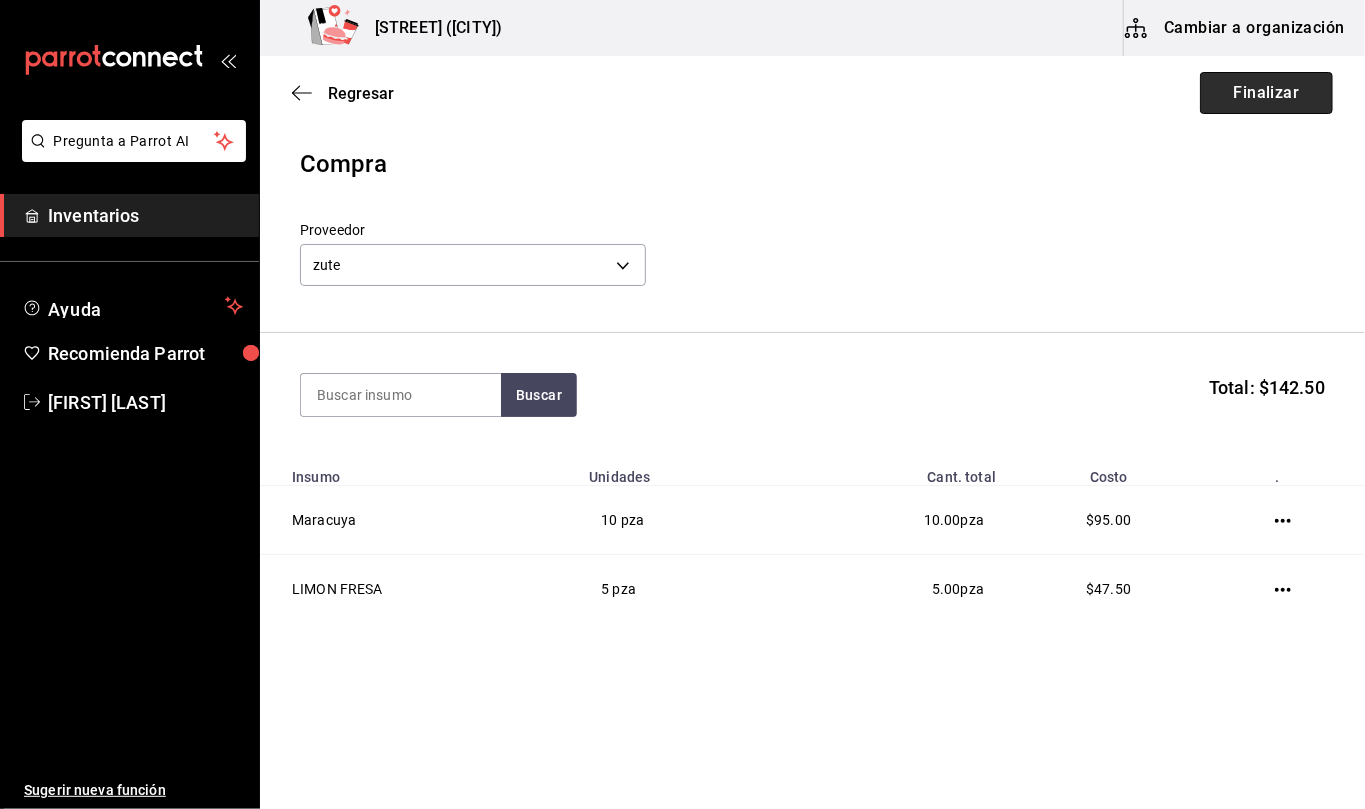 click on "Finalizar" at bounding box center (1266, 93) 